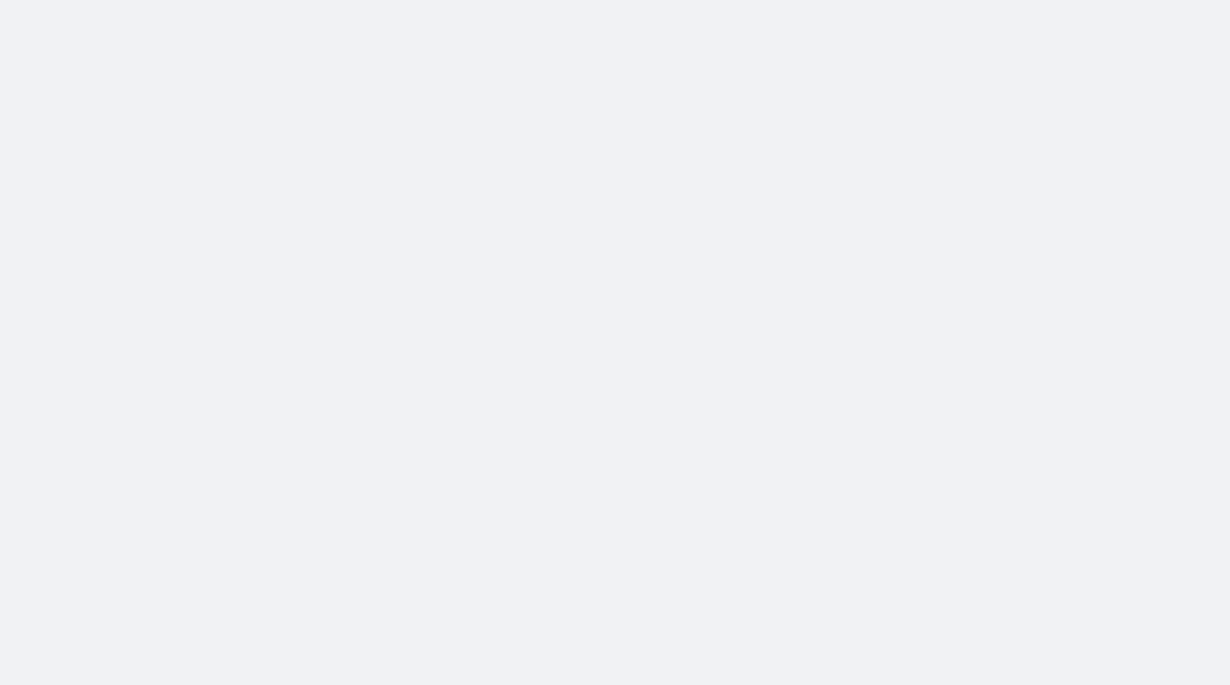 scroll, scrollTop: 0, scrollLeft: 0, axis: both 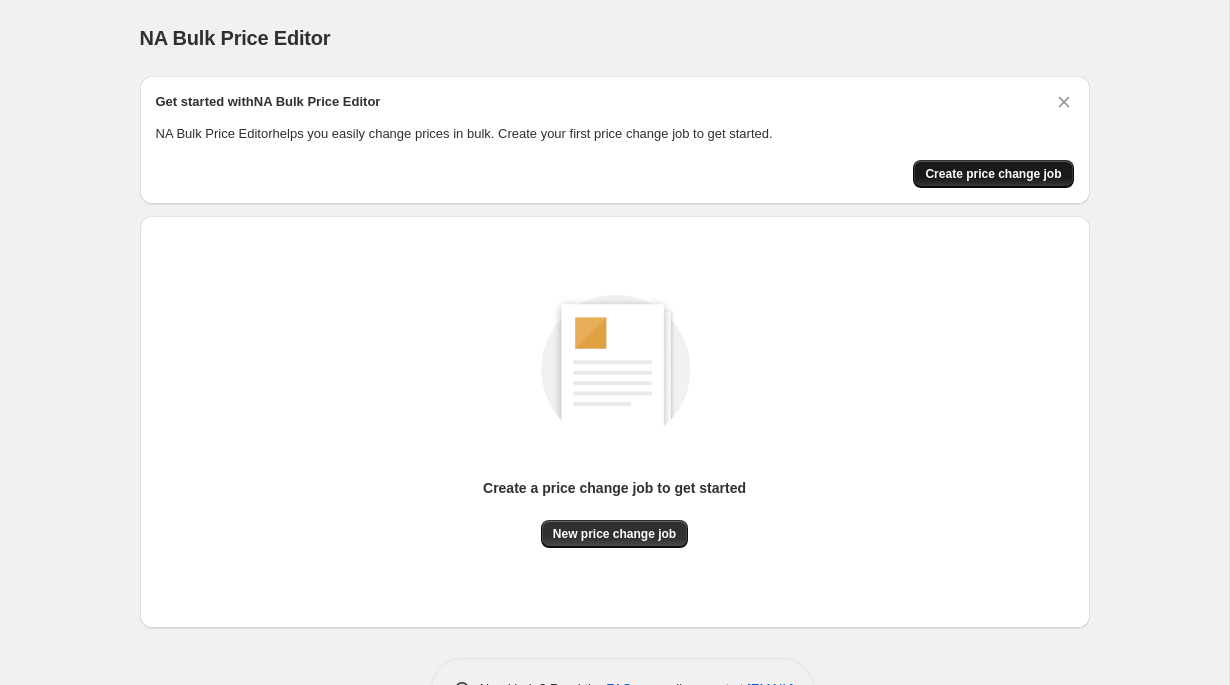 click on "Create price change job" at bounding box center (993, 174) 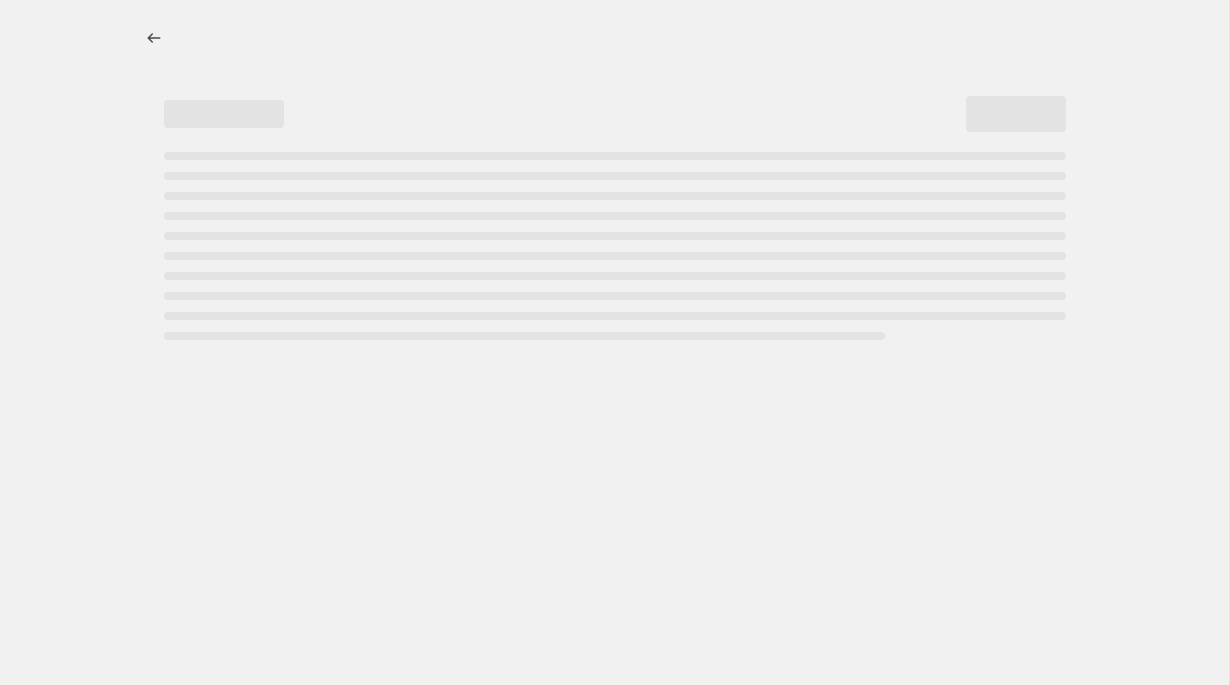 select on "percentage" 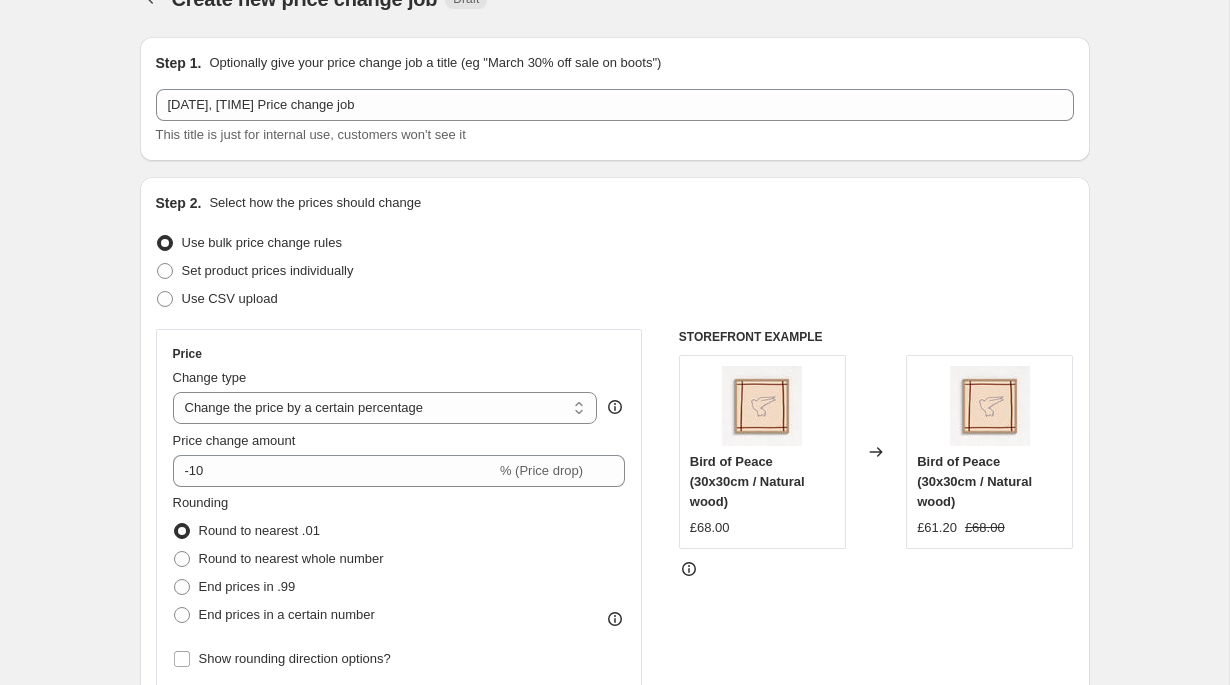 scroll, scrollTop: 0, scrollLeft: 0, axis: both 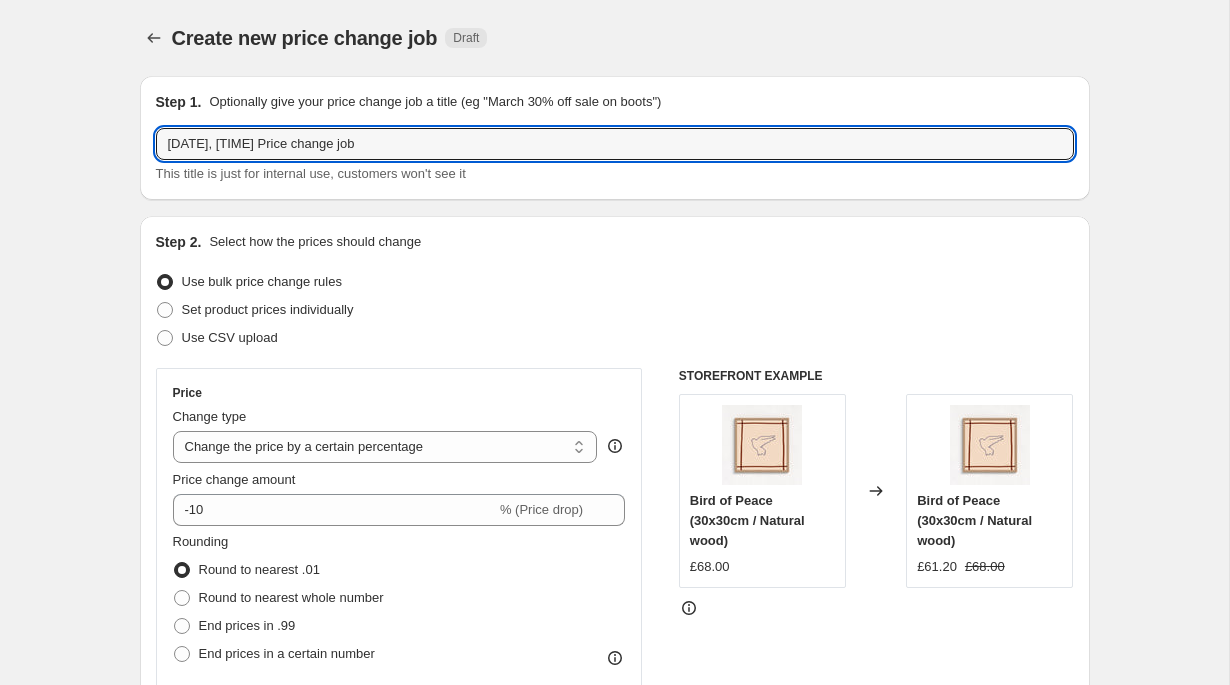 drag, startPoint x: 455, startPoint y: 147, endPoint x: 135, endPoint y: 152, distance: 320.03906 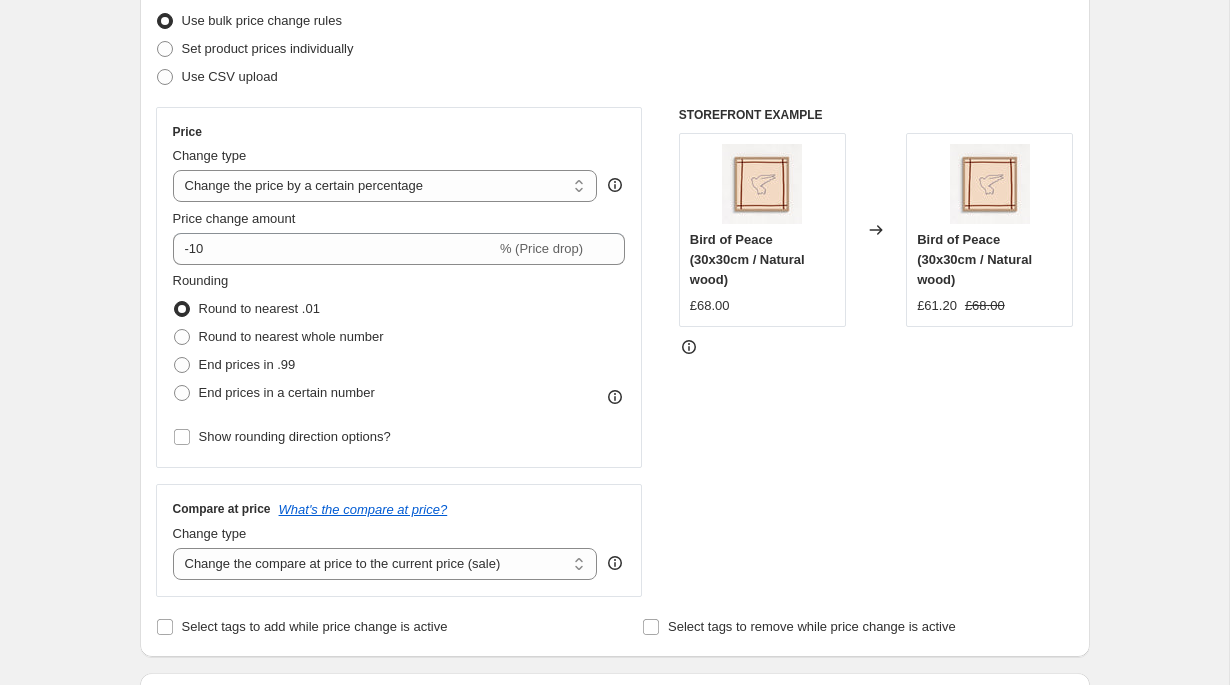 scroll, scrollTop: 260, scrollLeft: 0, axis: vertical 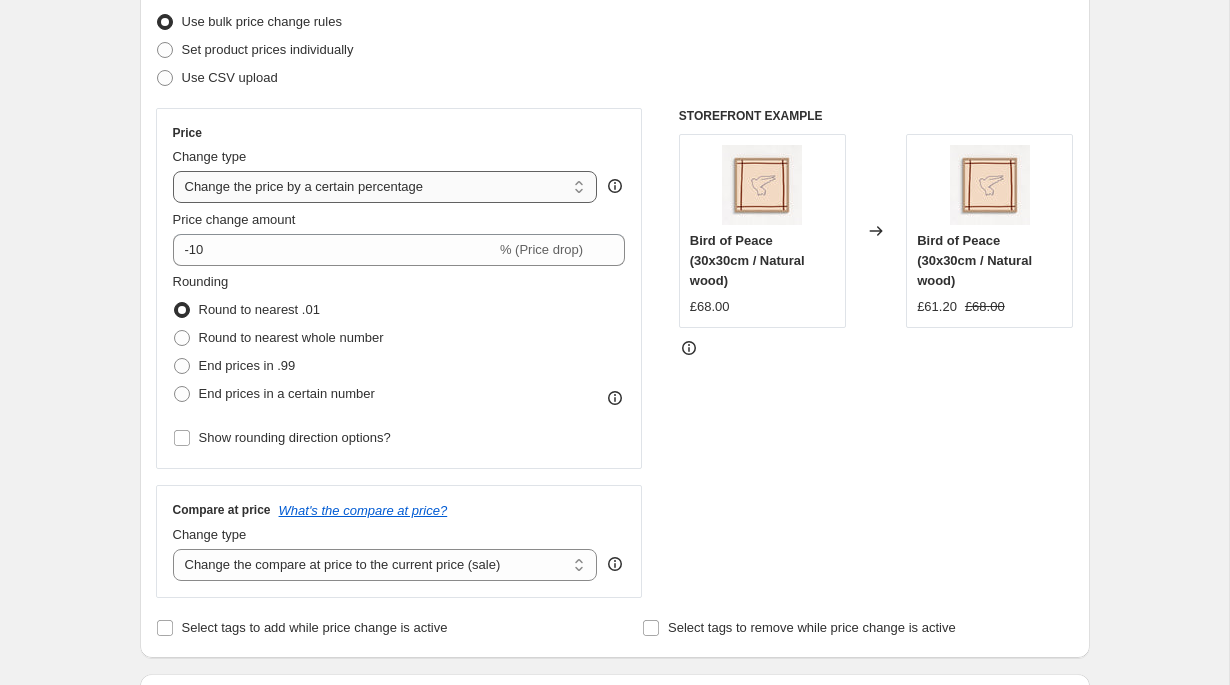 type on "Augsale" 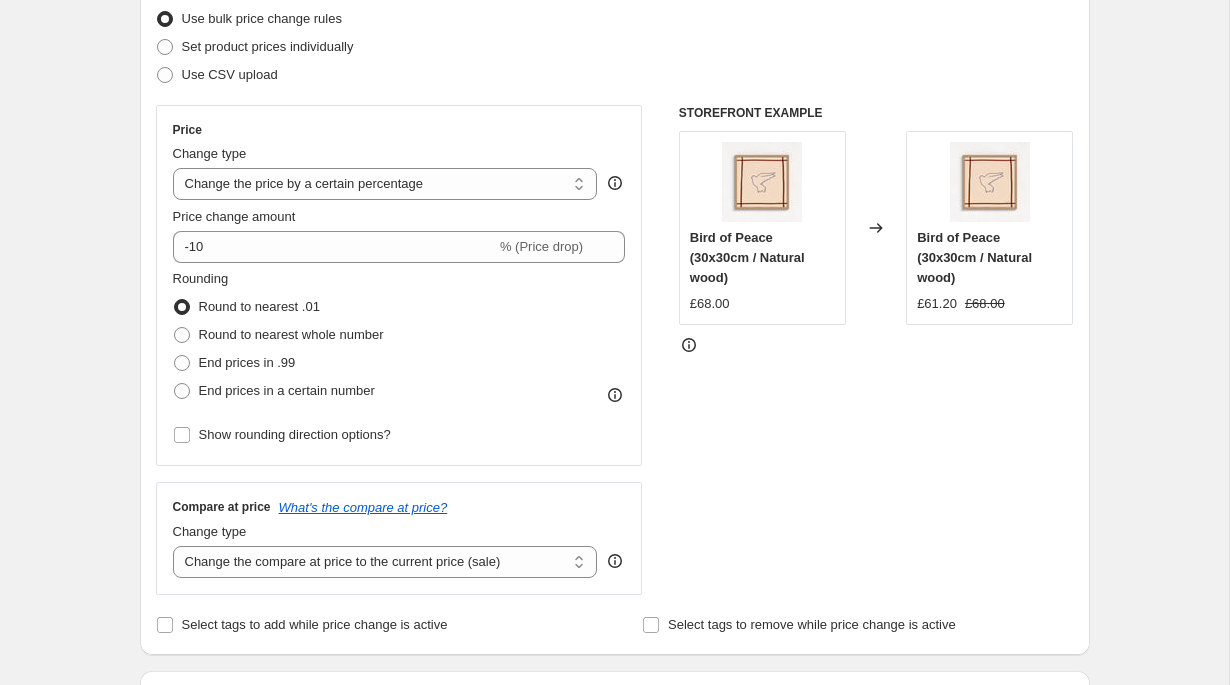 scroll, scrollTop: 260, scrollLeft: 0, axis: vertical 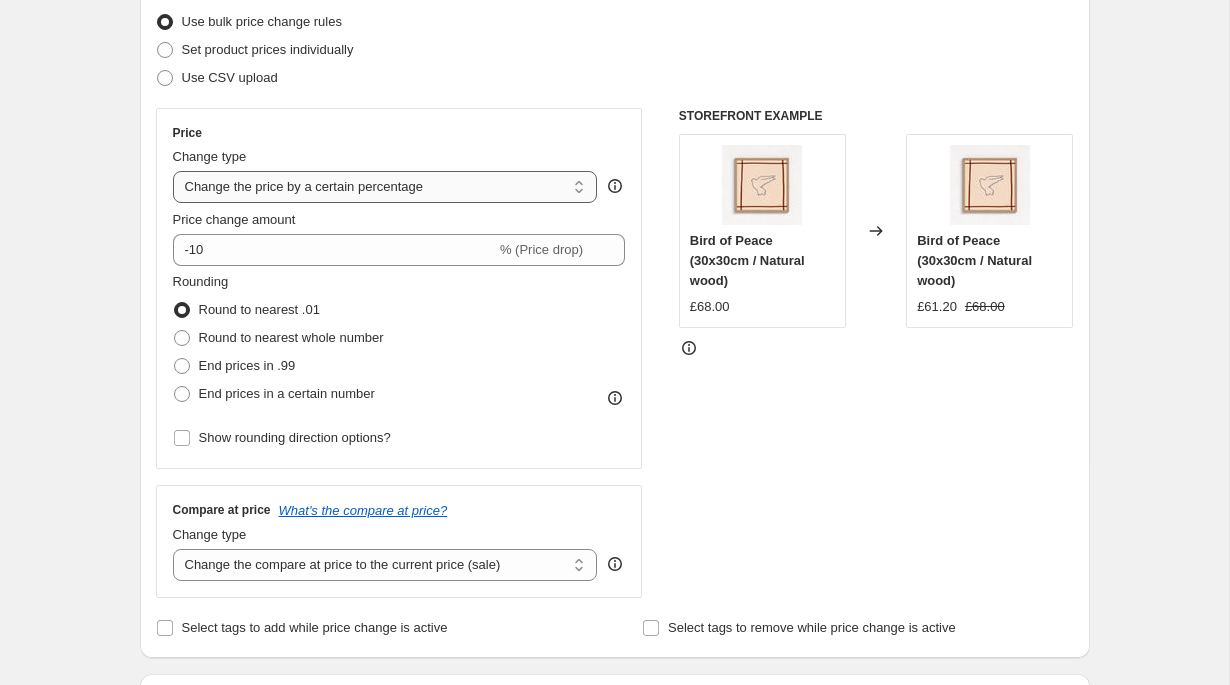click on "Change the price to a certain amount Change the price by a certain amount Change the price by a certain percentage Change the price to the current compare at price (price before sale) Change the price by a certain amount relative to the compare at price Change the price by a certain percentage relative to the compare at price Don't change the price Change the price by a certain percentage relative to the cost per item Change price to certain cost margin" at bounding box center [385, 187] 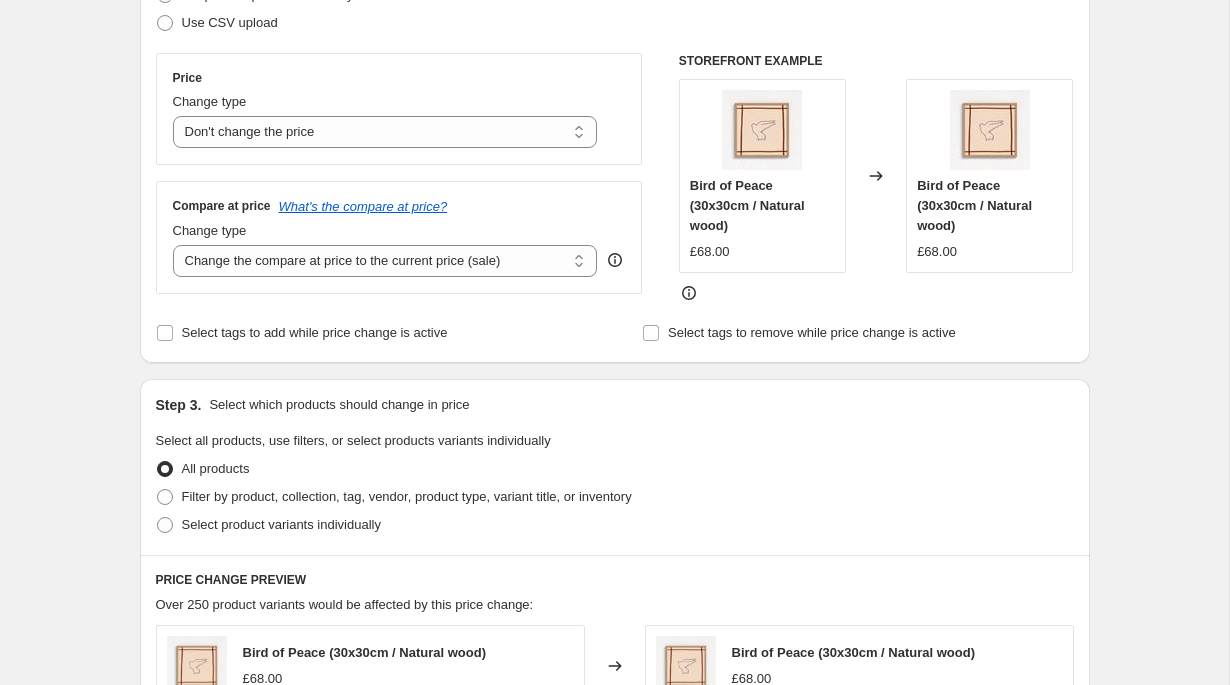 scroll, scrollTop: 317, scrollLeft: 0, axis: vertical 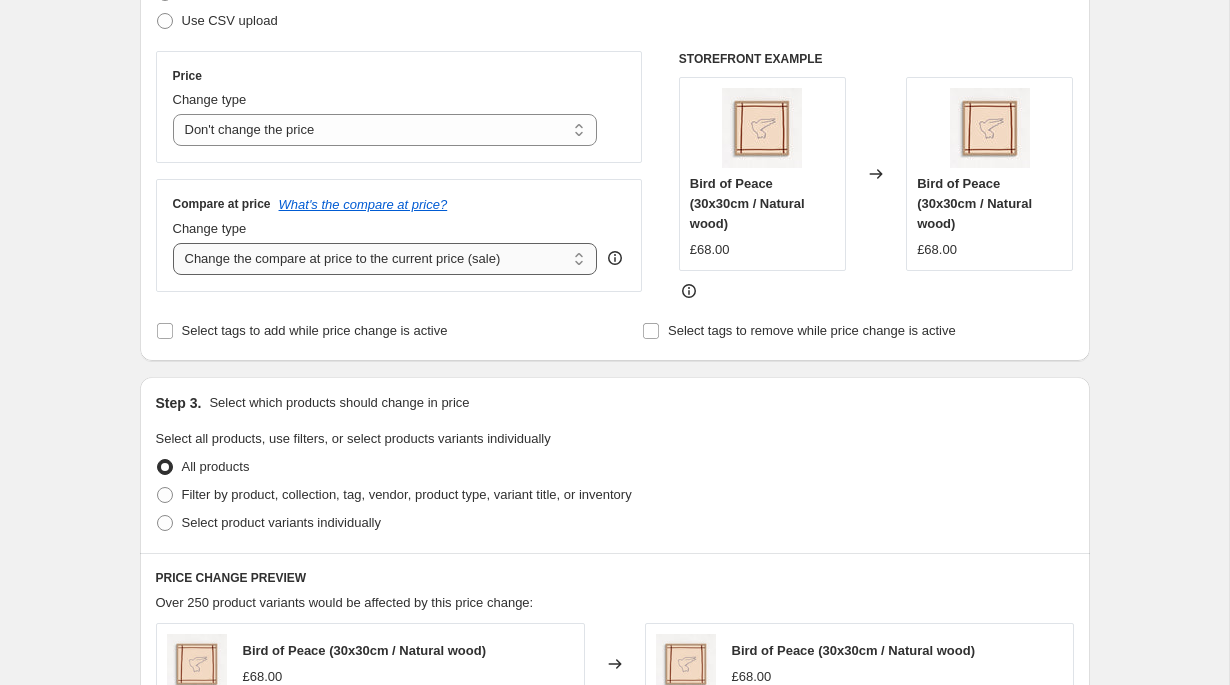 click on "Change the compare at price to the current price (sale) Change the compare at price to a certain amount Change the compare at price by a certain amount Change the compare at price by a certain percentage Change the compare at price by a certain amount relative to the actual price Change the compare at price by a certain percentage relative to the actual price Don't change the compare at price Remove the compare at price" at bounding box center (385, 259) 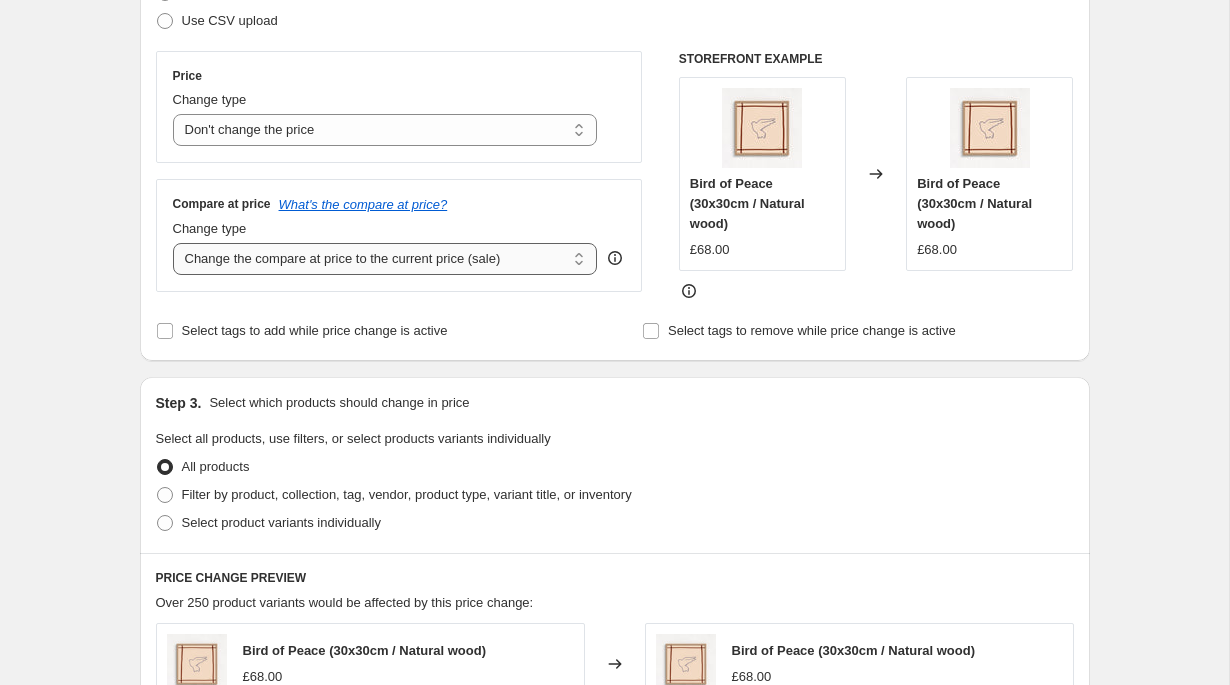 click on "Change the compare at price to the current price (sale) Change the compare at price to a certain amount Change the compare at price by a certain amount Change the compare at price by a certain percentage Change the compare at price by a certain amount relative to the actual price Change the compare at price by a certain percentage relative to the actual price Don't change the compare at price Remove the compare at price" at bounding box center (385, 259) 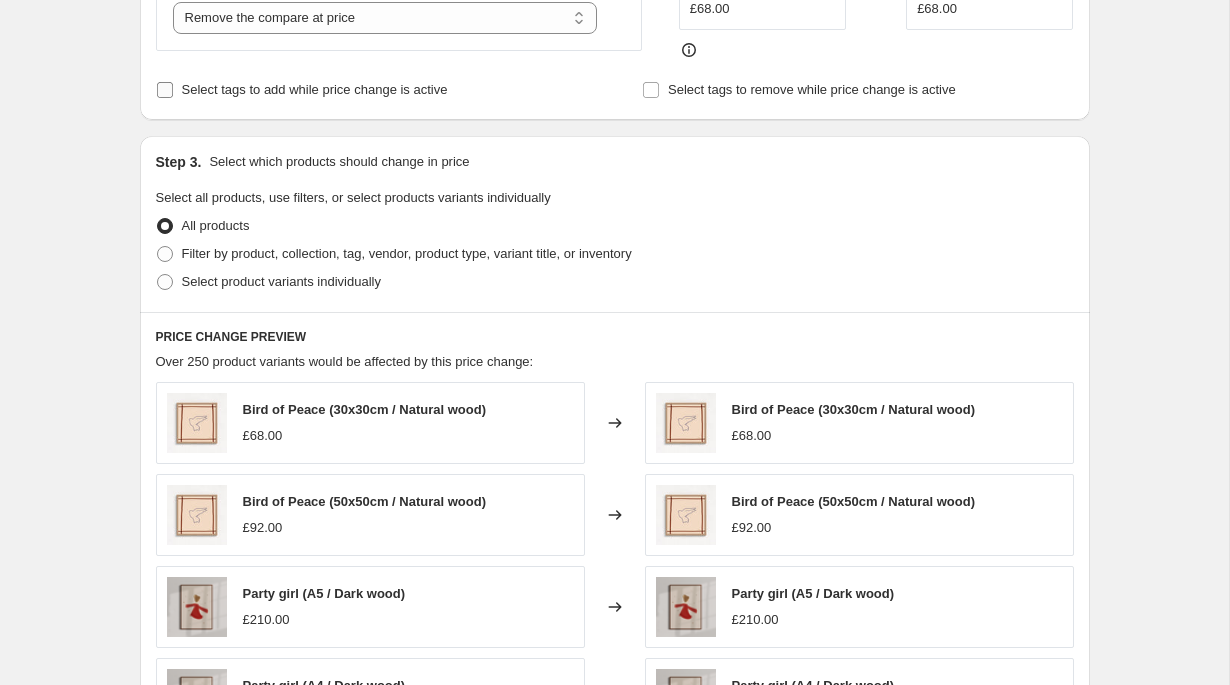 scroll, scrollTop: 562, scrollLeft: 0, axis: vertical 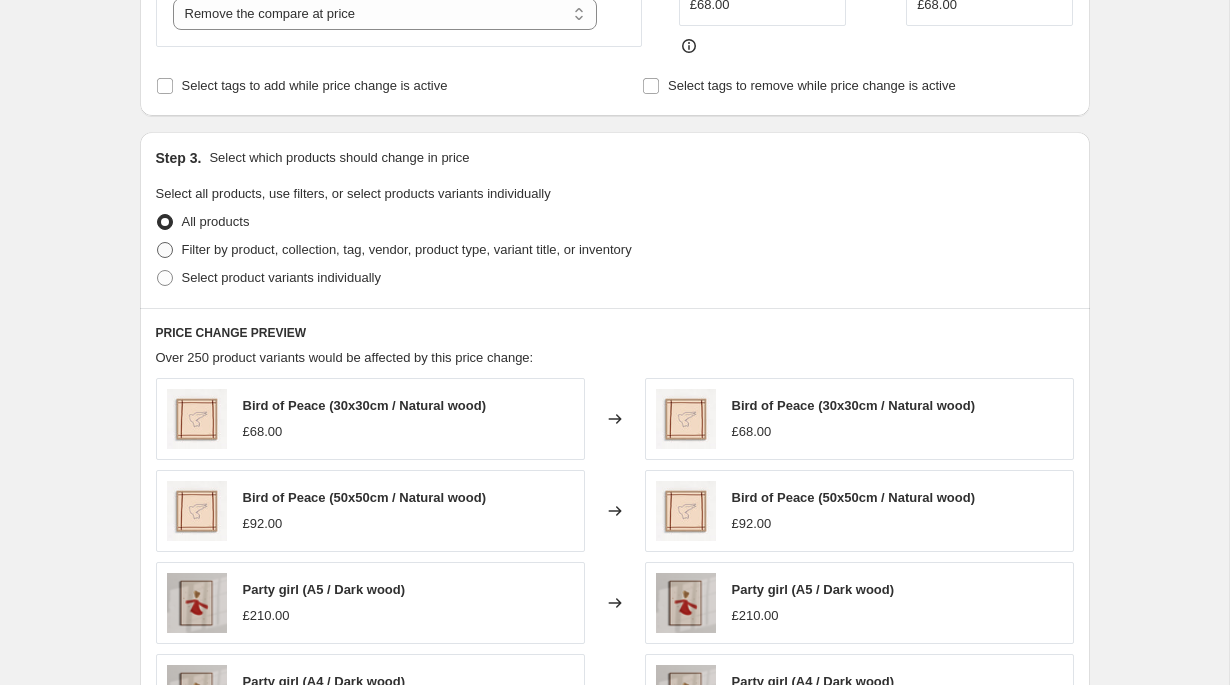 click at bounding box center (165, 250) 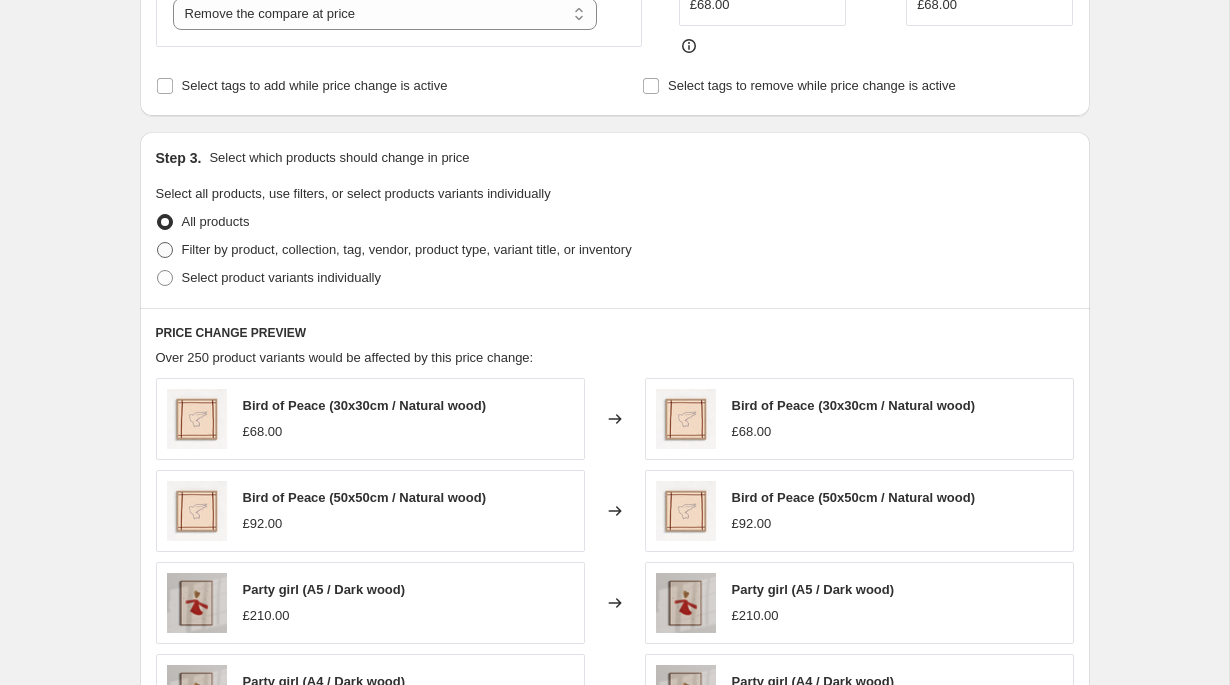 radio on "true" 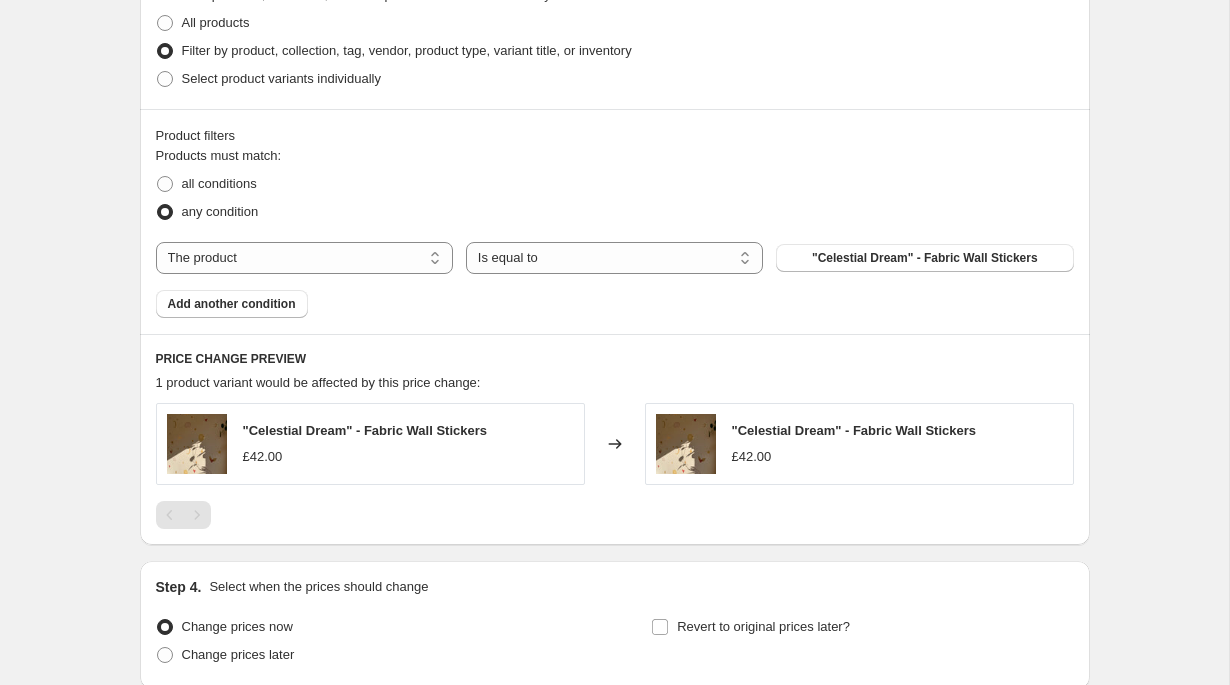 scroll, scrollTop: 777, scrollLeft: 0, axis: vertical 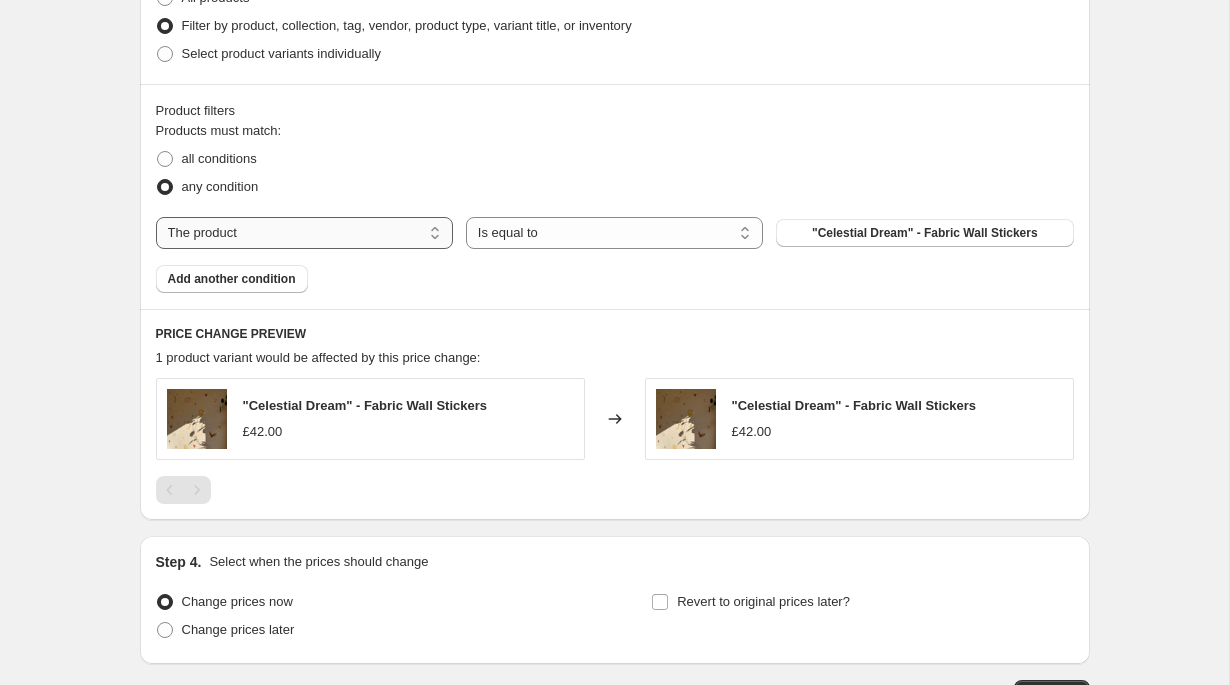 click on "The product The product's collection The product's tag The product's vendor The product's type The product's status The variant's title Inventory quantity" at bounding box center [304, 233] 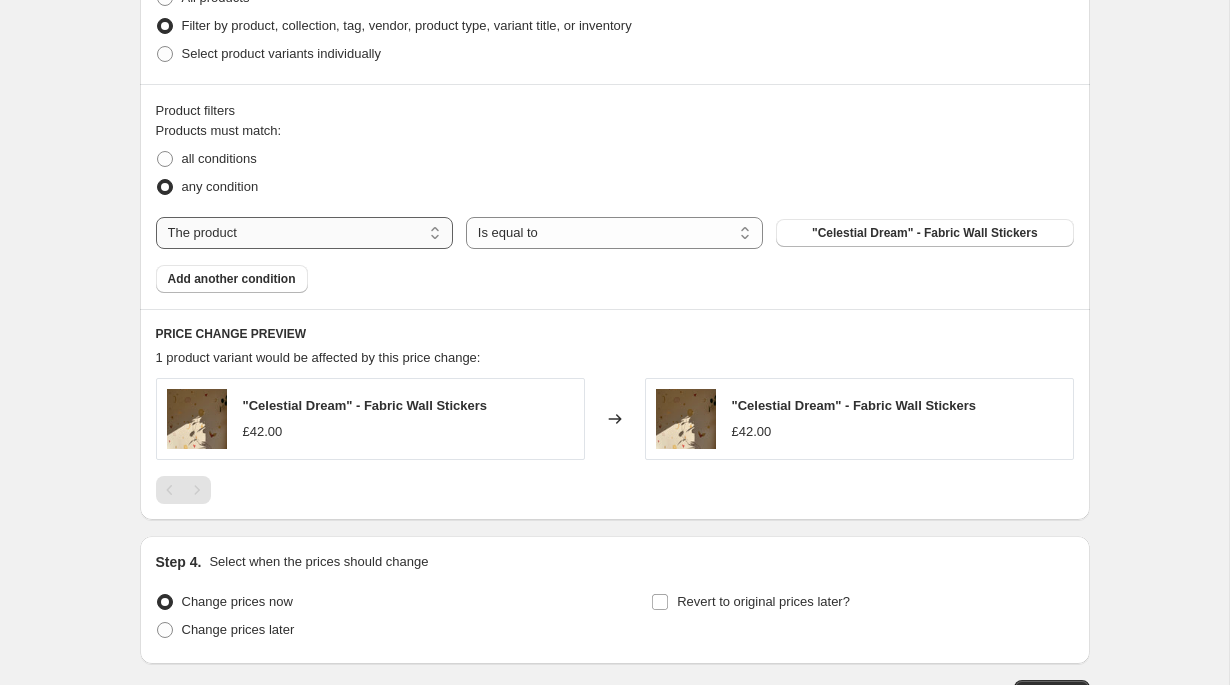 select on "title" 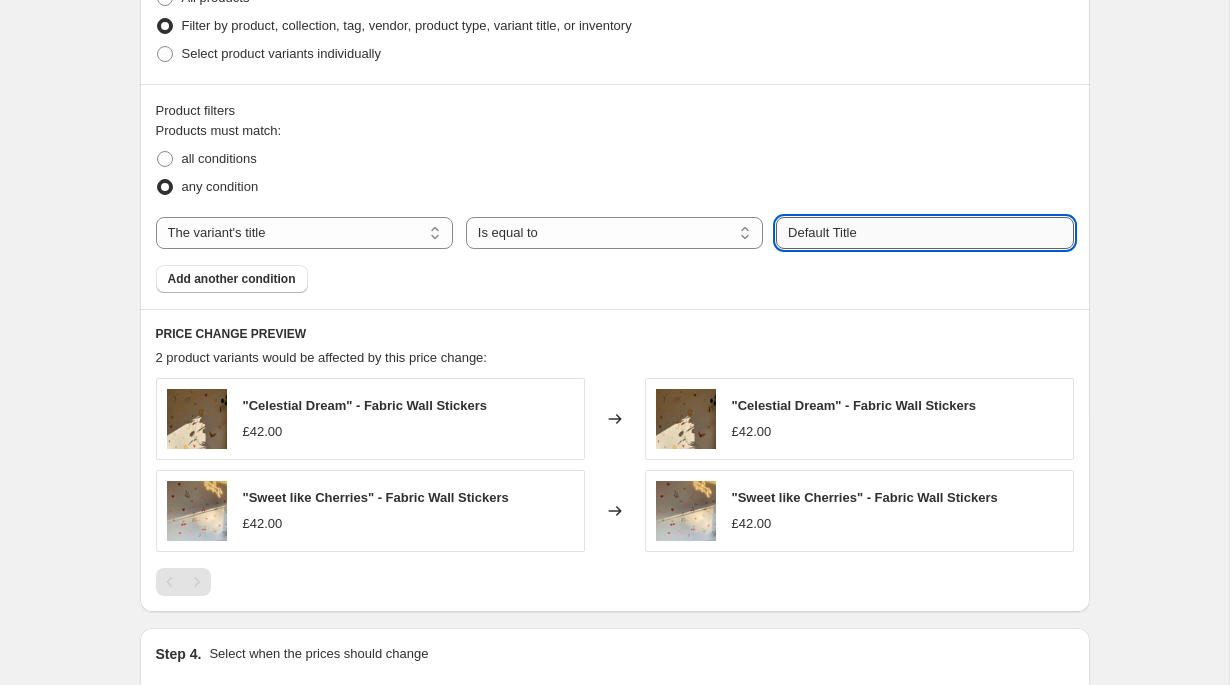 click on "Default Title" at bounding box center (924, 233) 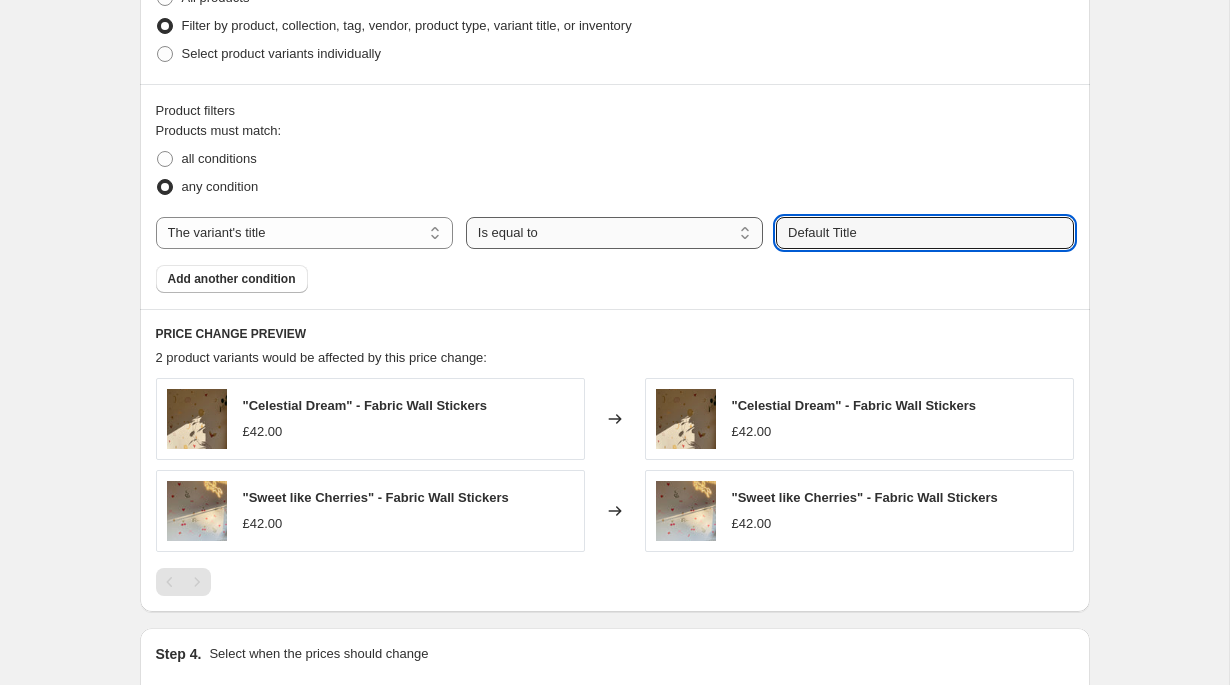 drag, startPoint x: 895, startPoint y: 235, endPoint x: 722, endPoint y: 226, distance: 173.23395 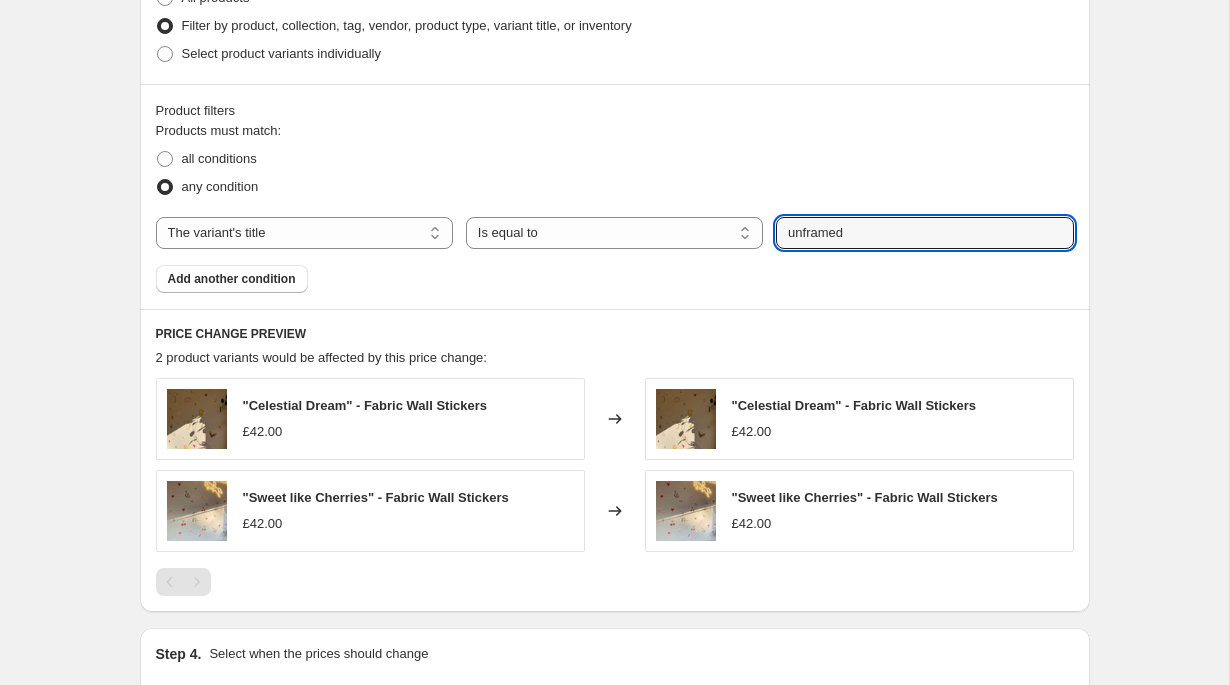 type on "unframed" 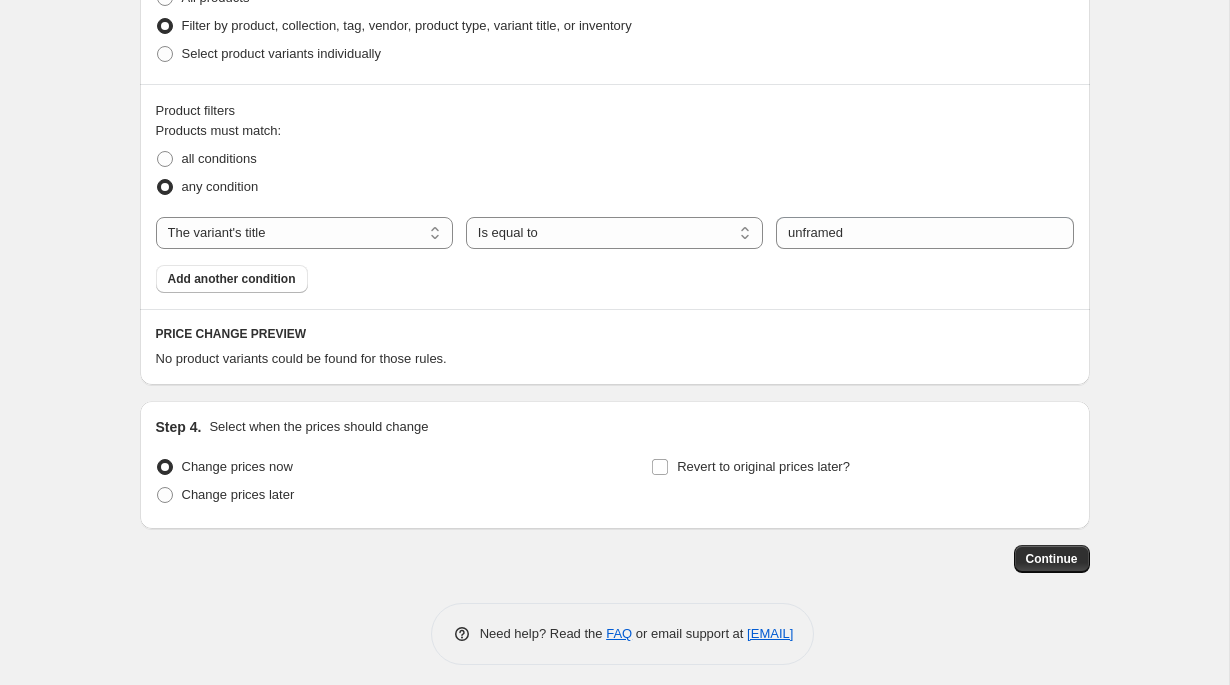 scroll, scrollTop: 796, scrollLeft: 0, axis: vertical 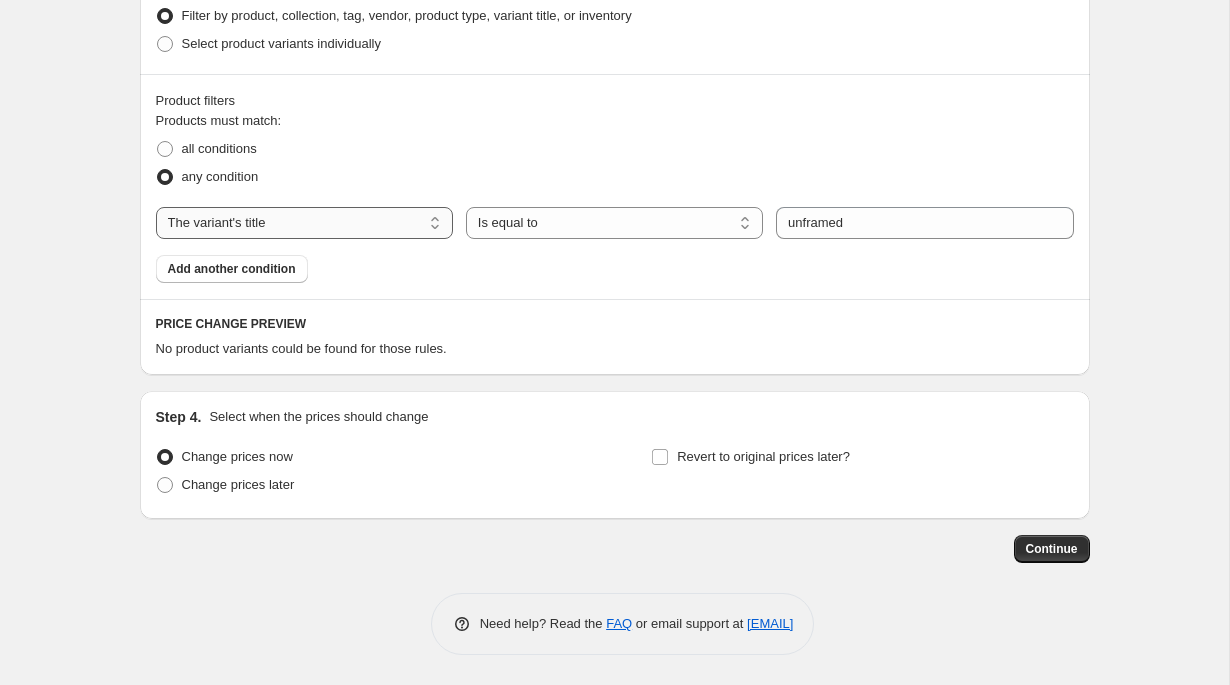 click on "The product The product's collection The product's tag The product's vendor The product's type The product's status The variant's title Inventory quantity" at bounding box center (304, 223) 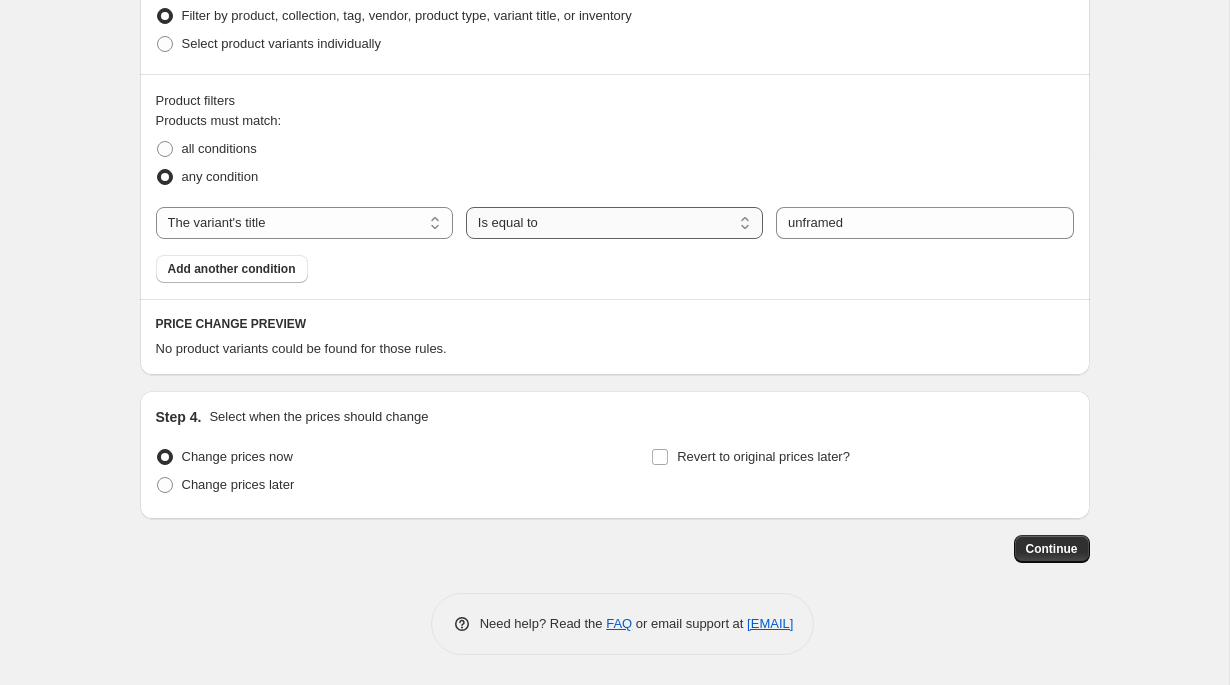 click on "Is equal to Is not equal to Contains" at bounding box center [614, 223] 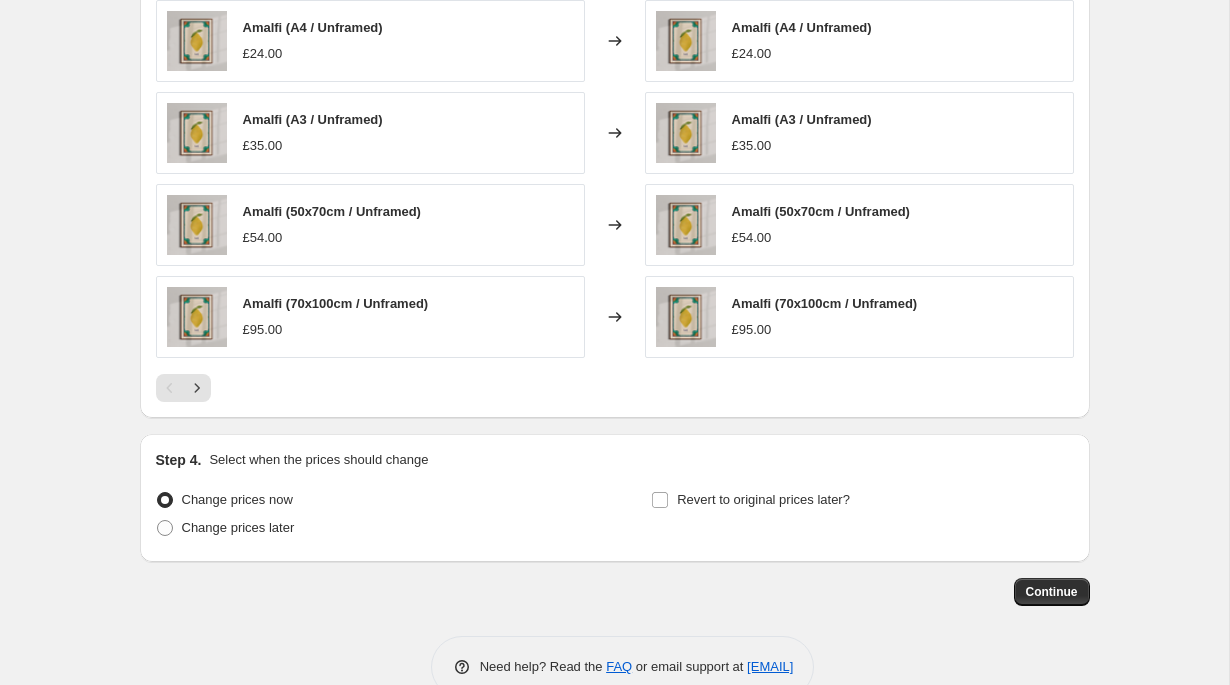 scroll, scrollTop: 1290, scrollLeft: 0, axis: vertical 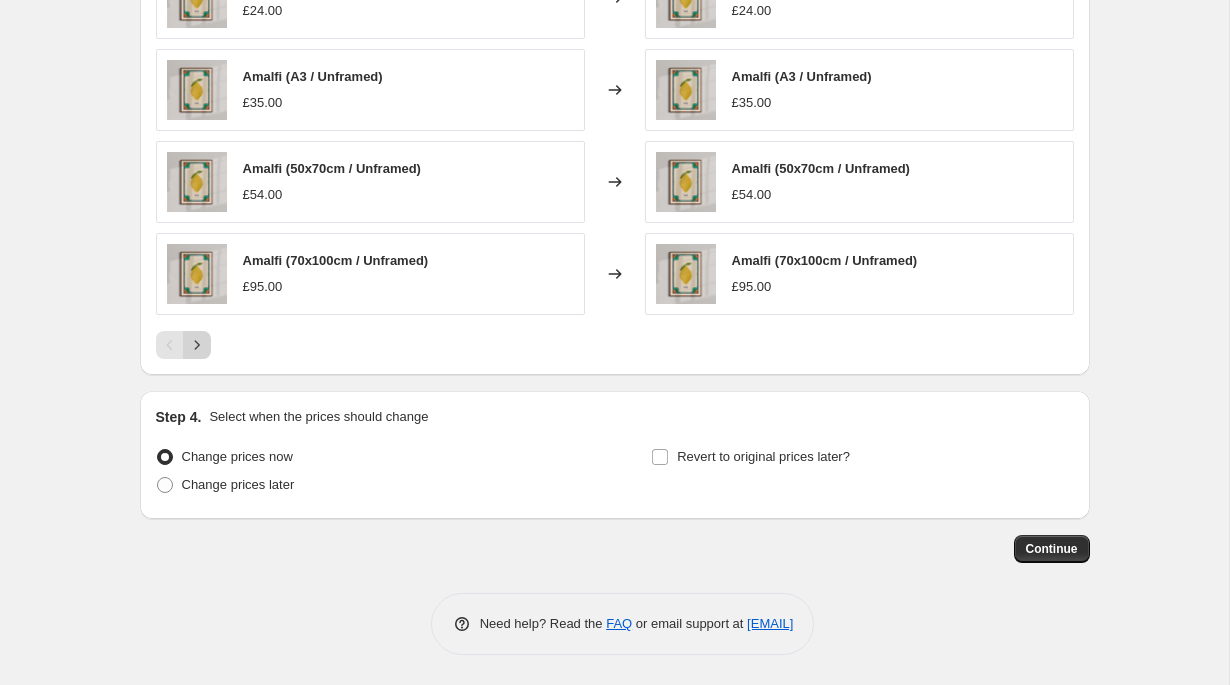 click 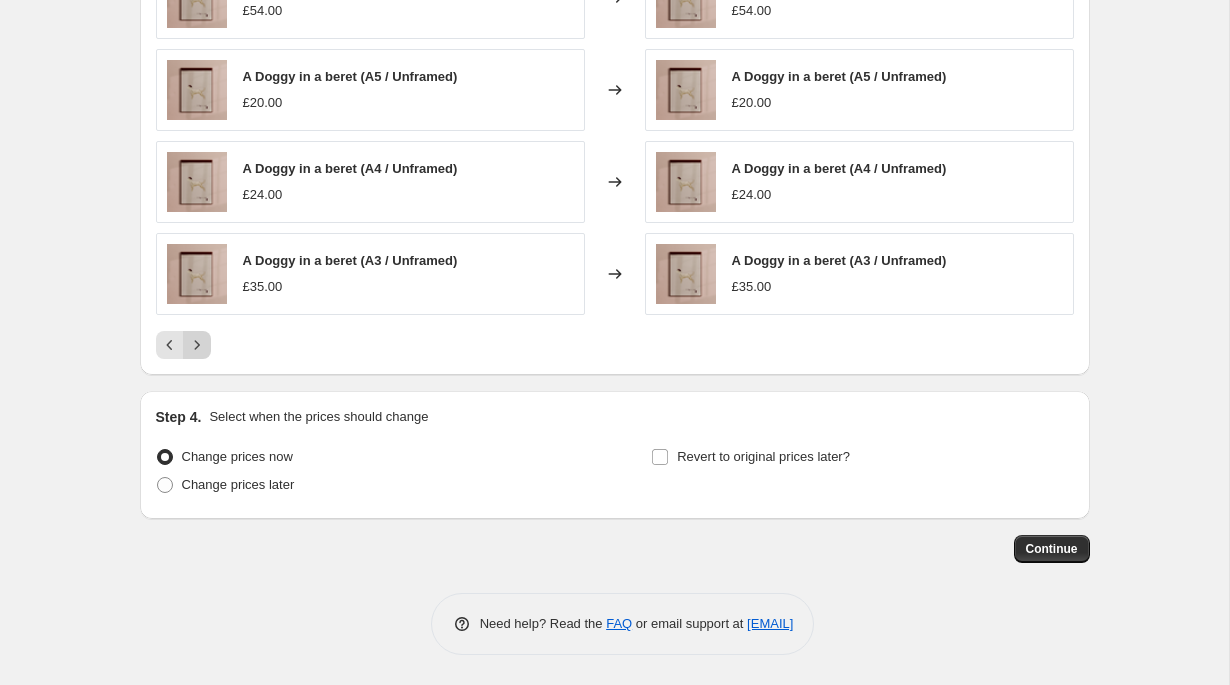 click 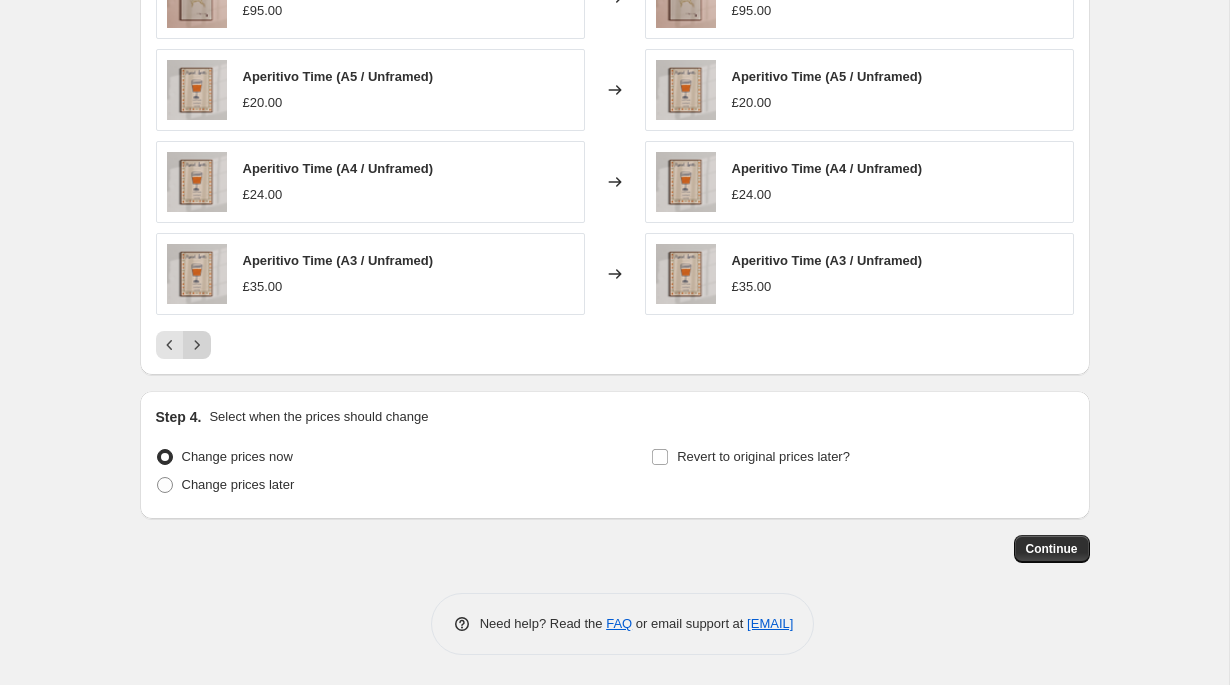 click 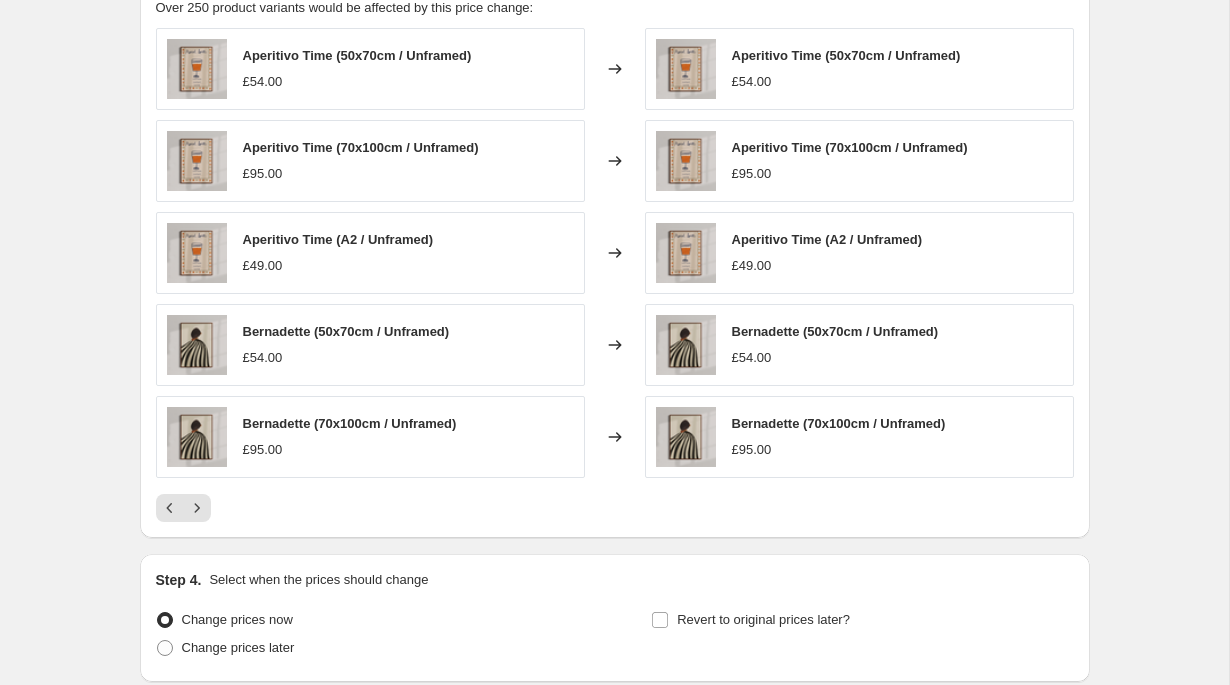 scroll, scrollTop: 1290, scrollLeft: 0, axis: vertical 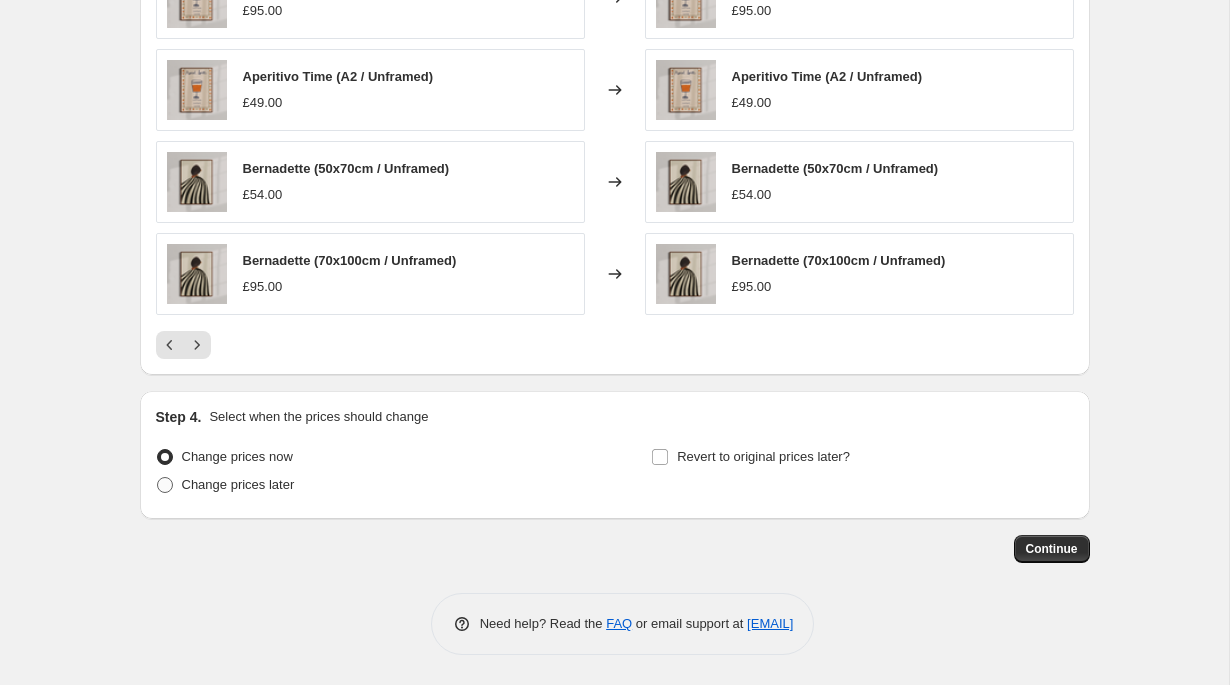 click at bounding box center [165, 485] 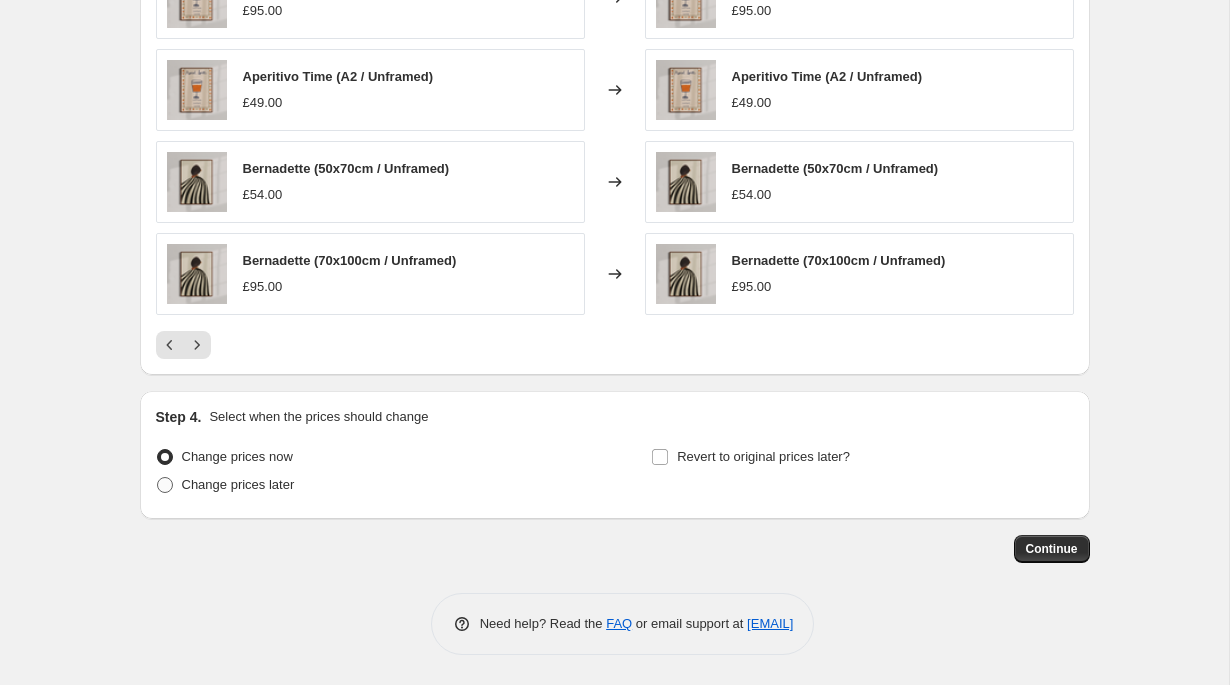 radio on "true" 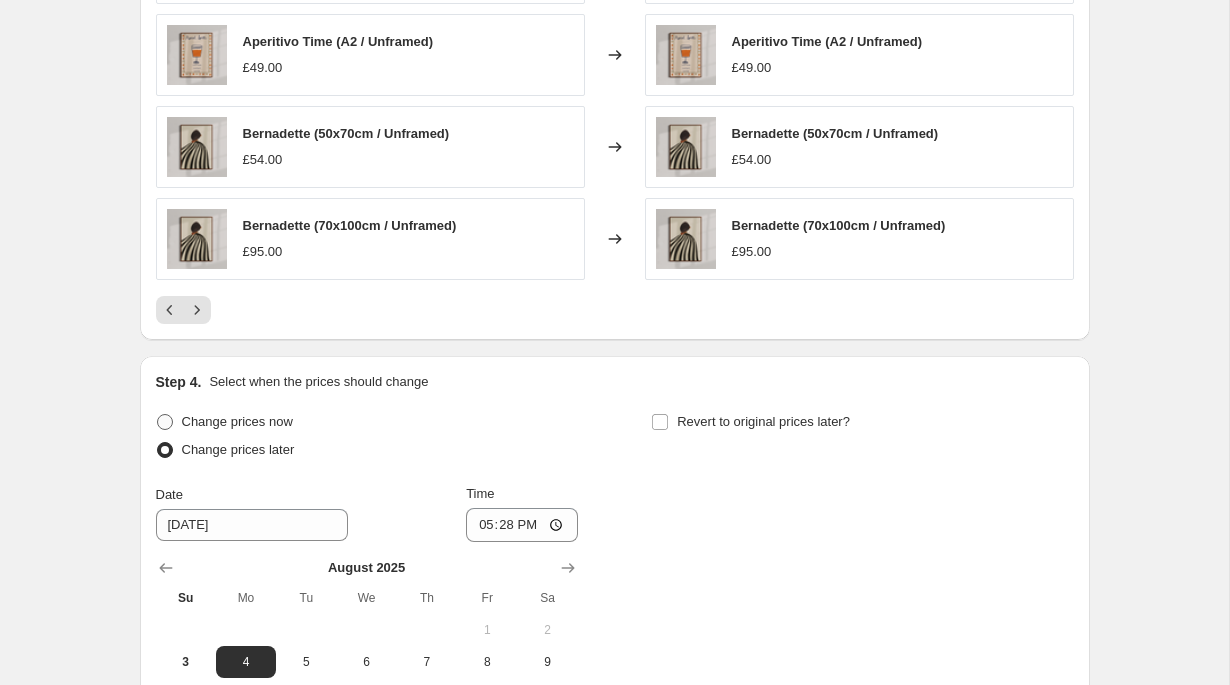 click at bounding box center (165, 422) 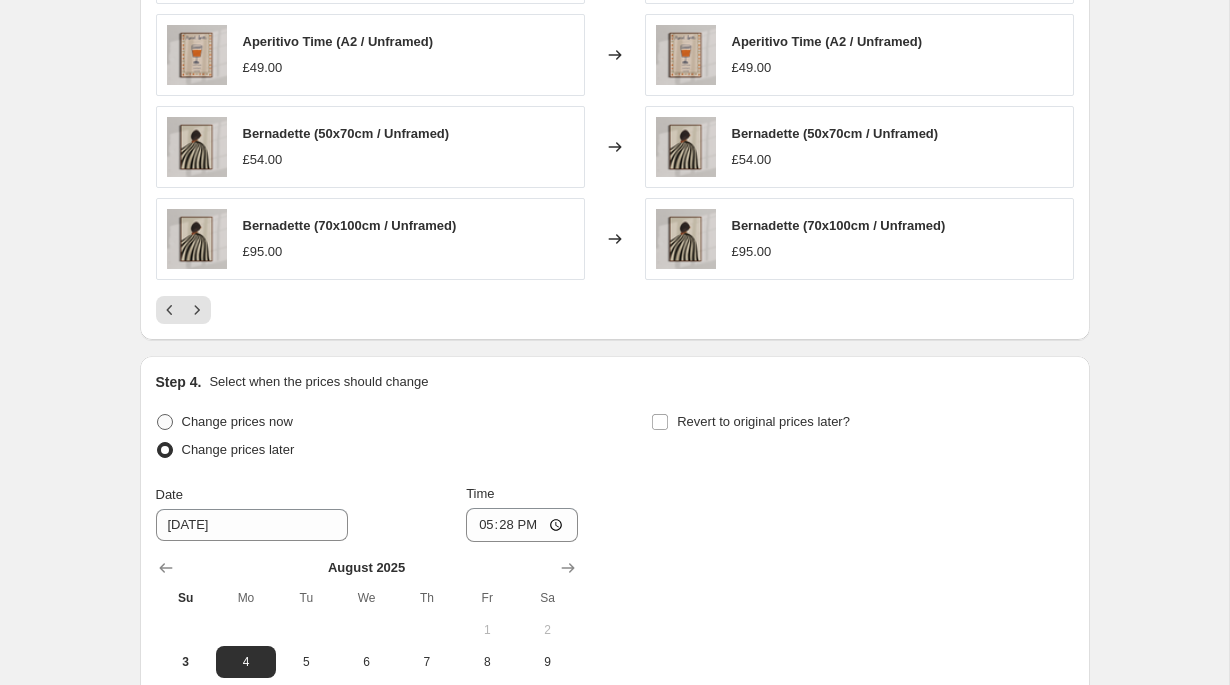 radio on "true" 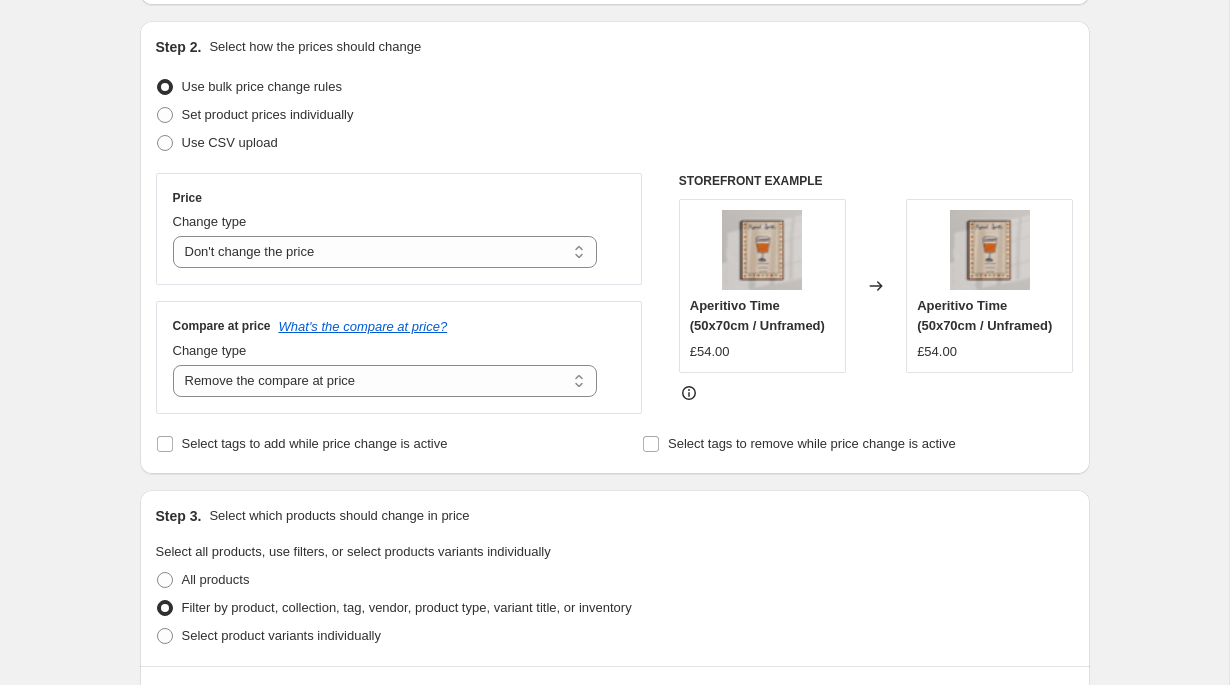 scroll, scrollTop: 193, scrollLeft: 0, axis: vertical 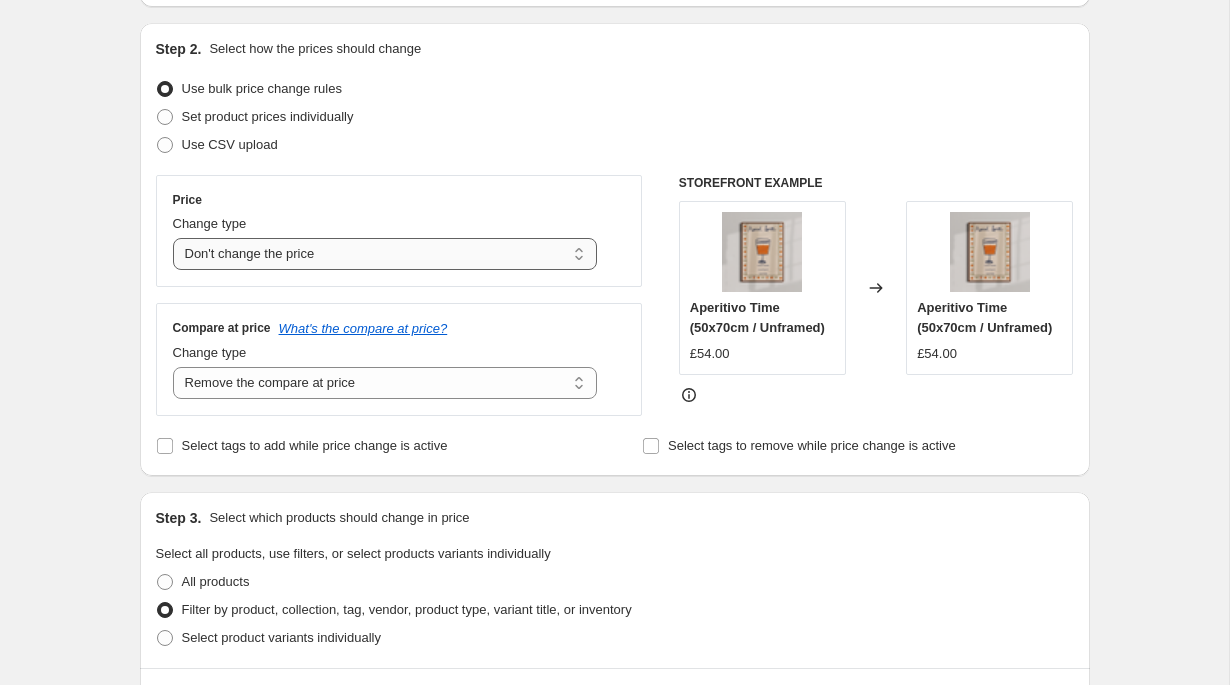 click on "Change the price to a certain amount Change the price by a certain amount Change the price by a certain percentage Change the price to the current compare at price (price before sale) Change the price by a certain amount relative to the compare at price Change the price by a certain percentage relative to the compare at price Don't change the price Change the price by a certain percentage relative to the cost per item Change price to certain cost margin" at bounding box center (385, 254) 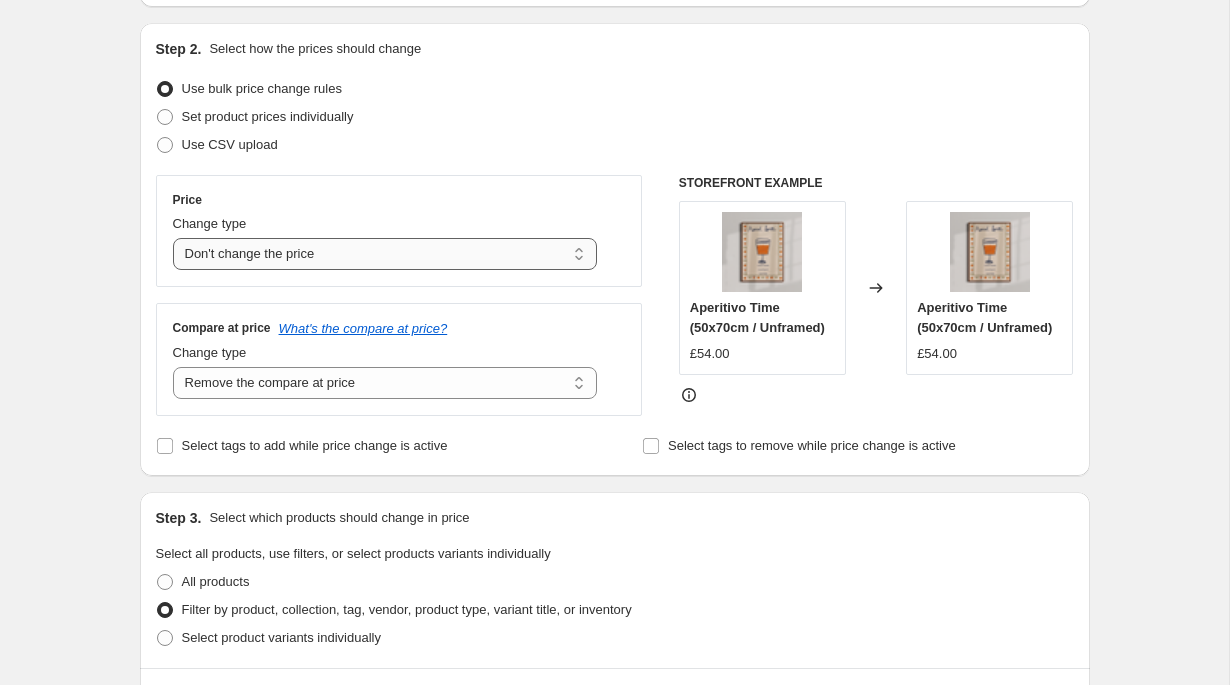 select on "percentage" 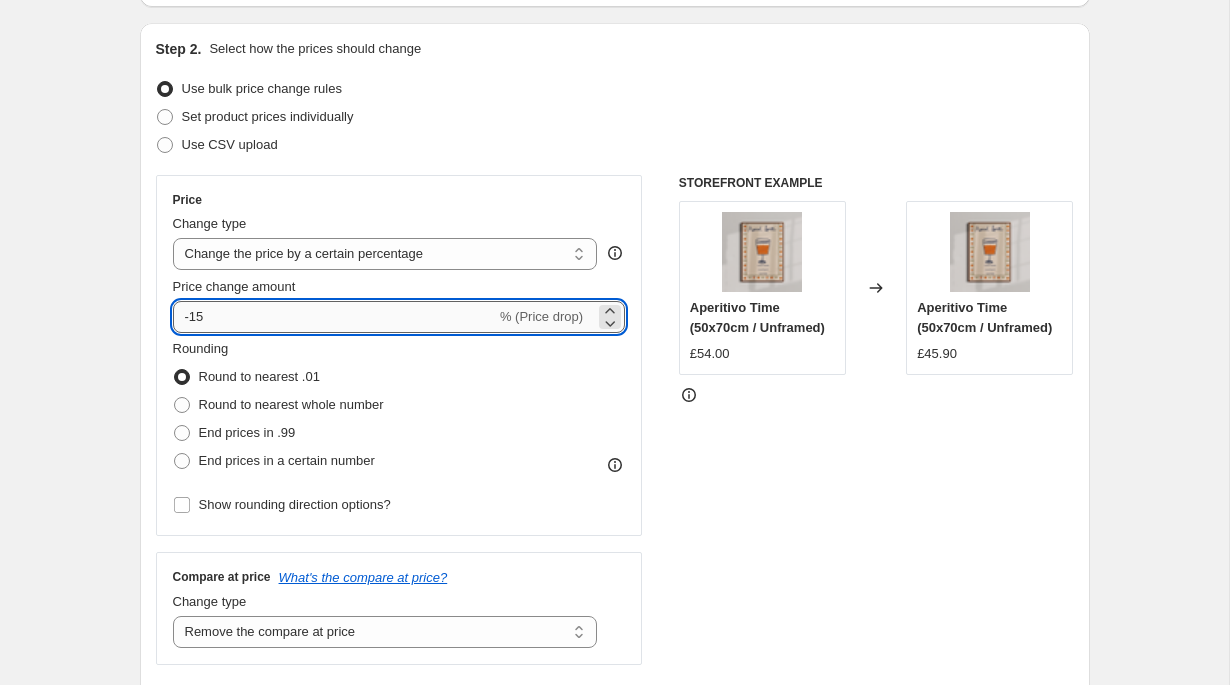 click on "-15" at bounding box center [334, 317] 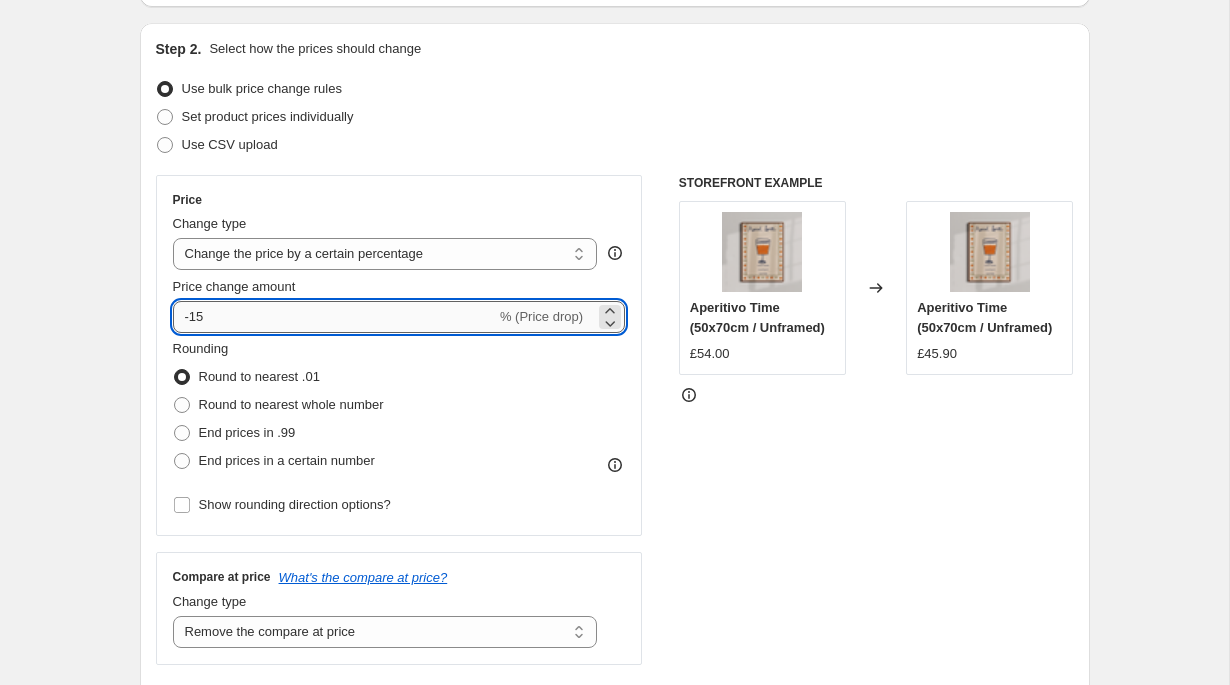 type on "-1" 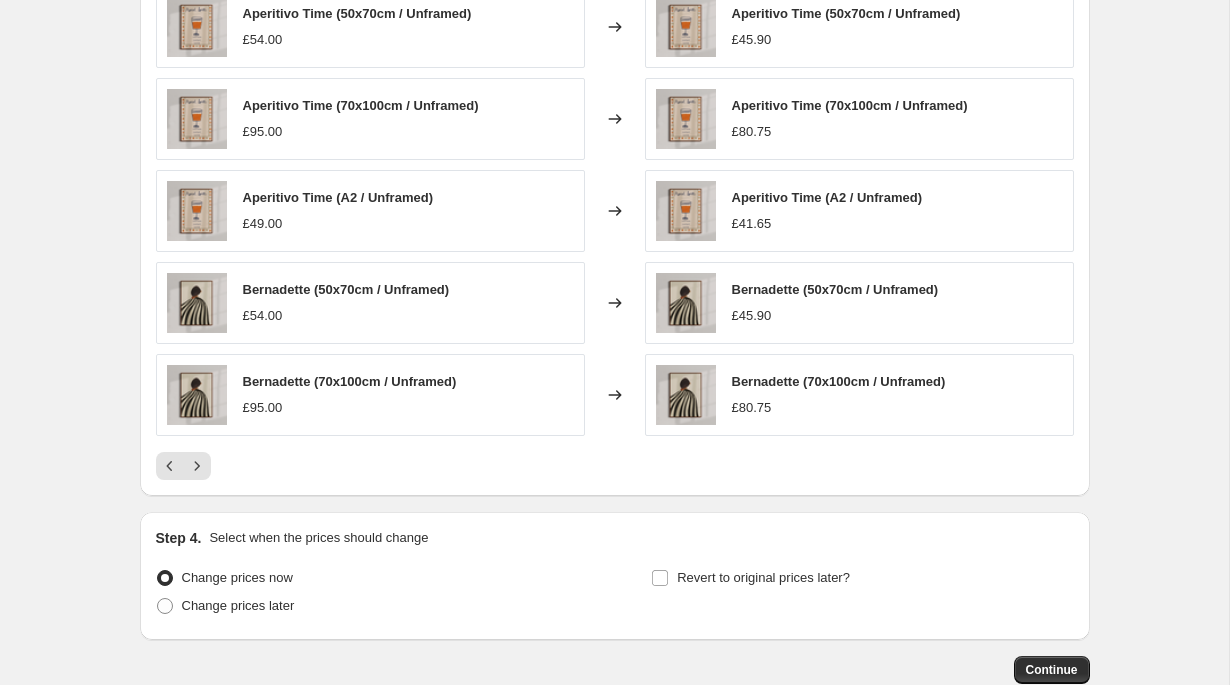 scroll, scrollTop: 1539, scrollLeft: 0, axis: vertical 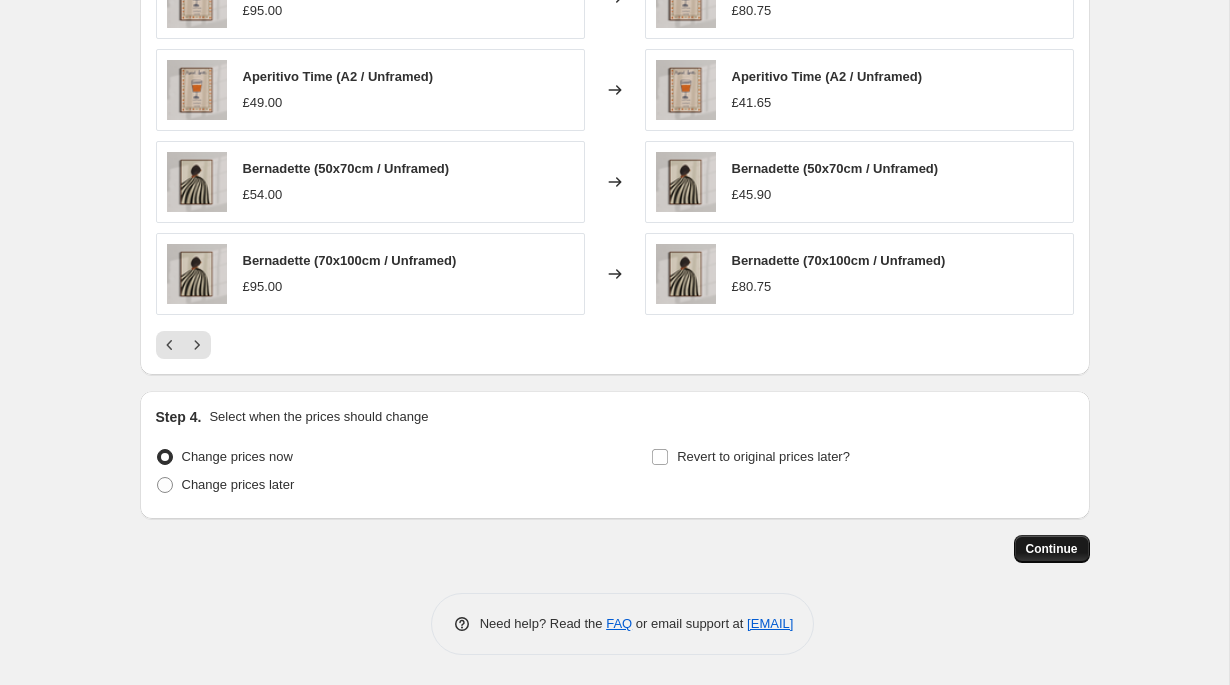 type on "-20" 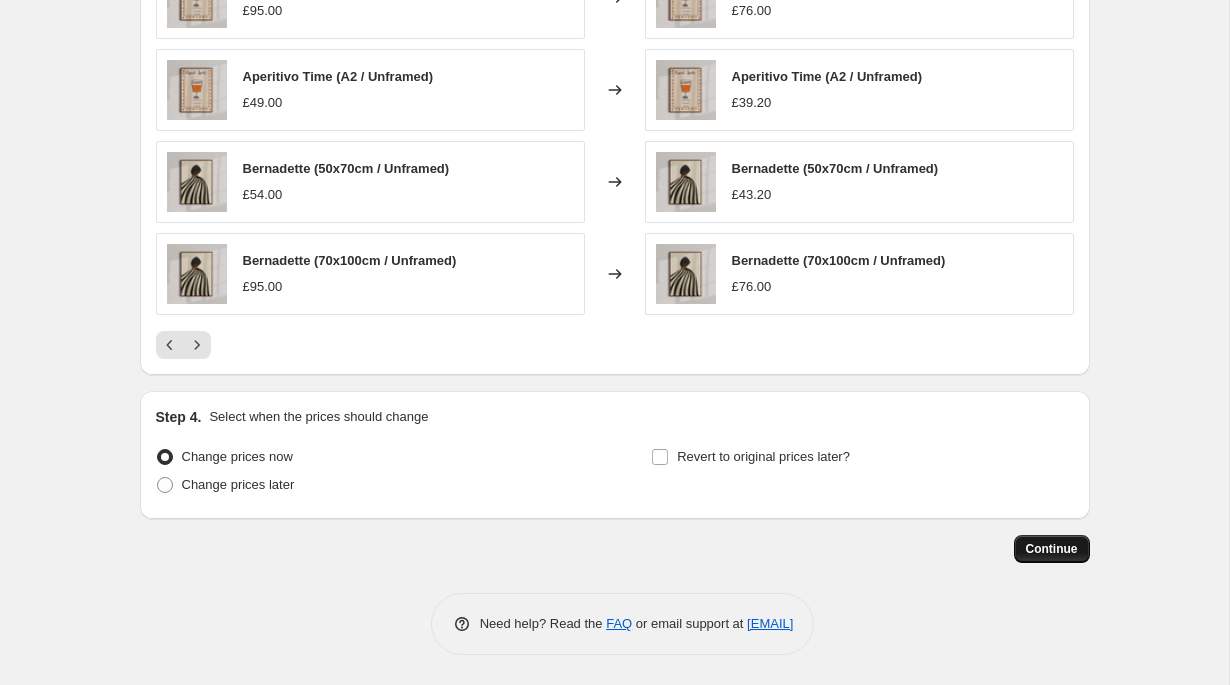 click on "Continue" at bounding box center [1052, 549] 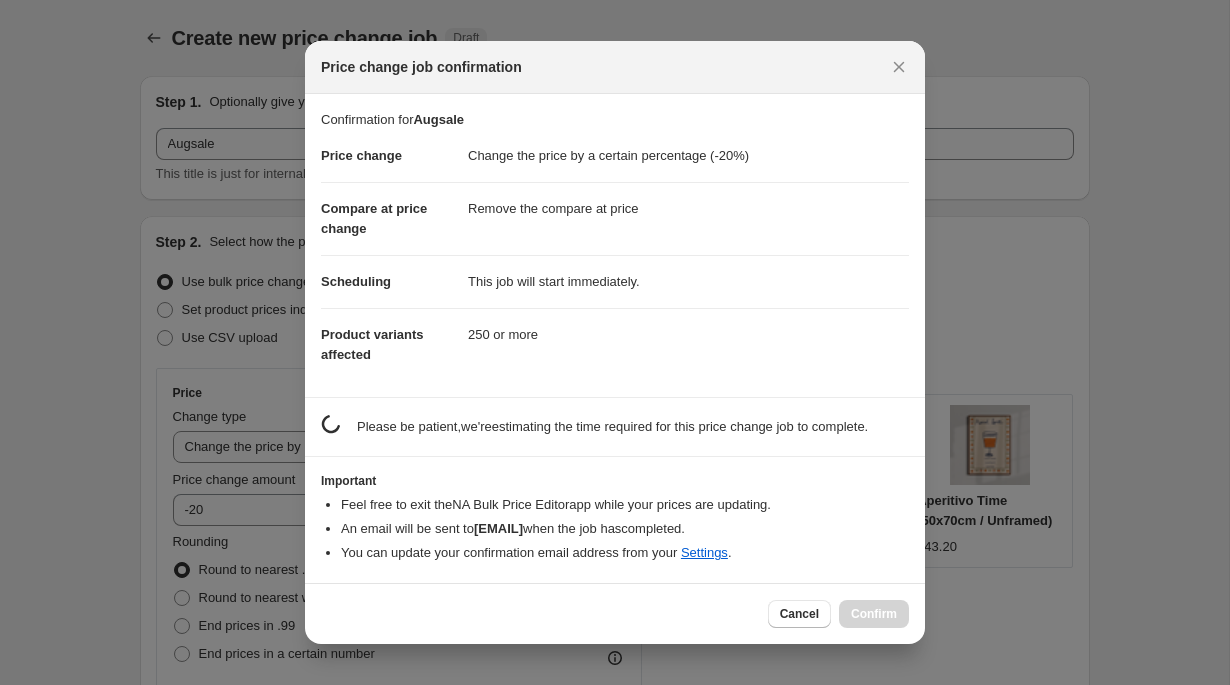 scroll, scrollTop: 1539, scrollLeft: 0, axis: vertical 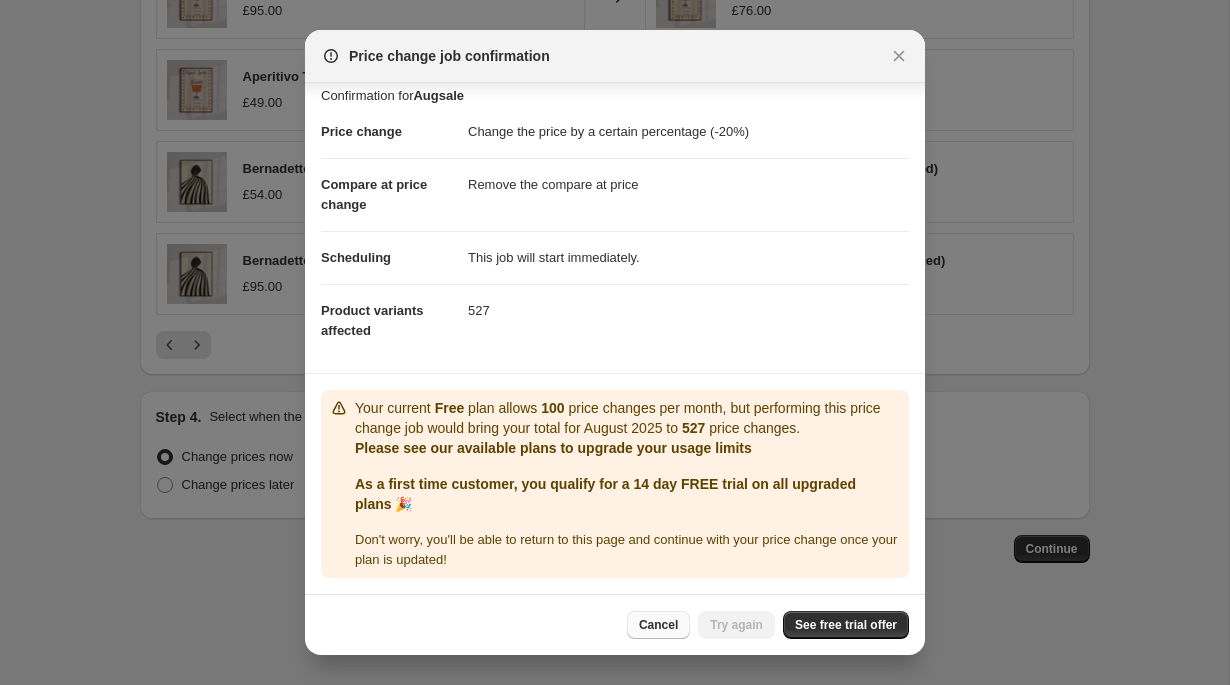 click on "Cancel" at bounding box center [658, 625] 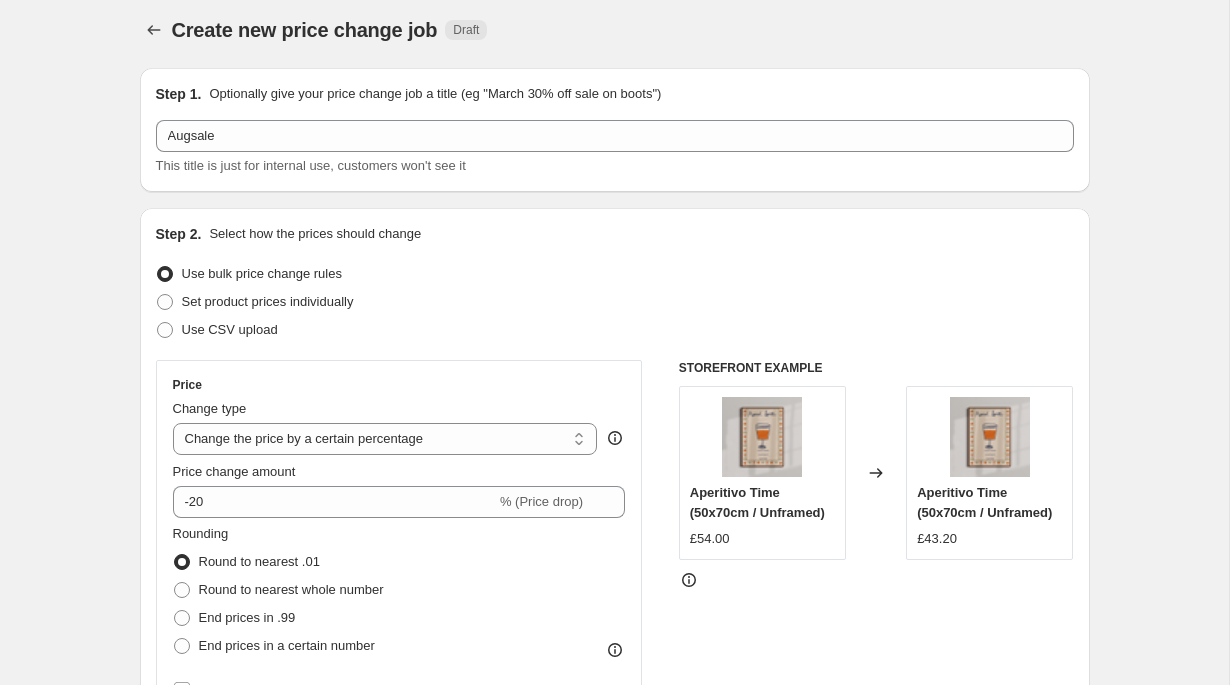 scroll, scrollTop: 0, scrollLeft: 0, axis: both 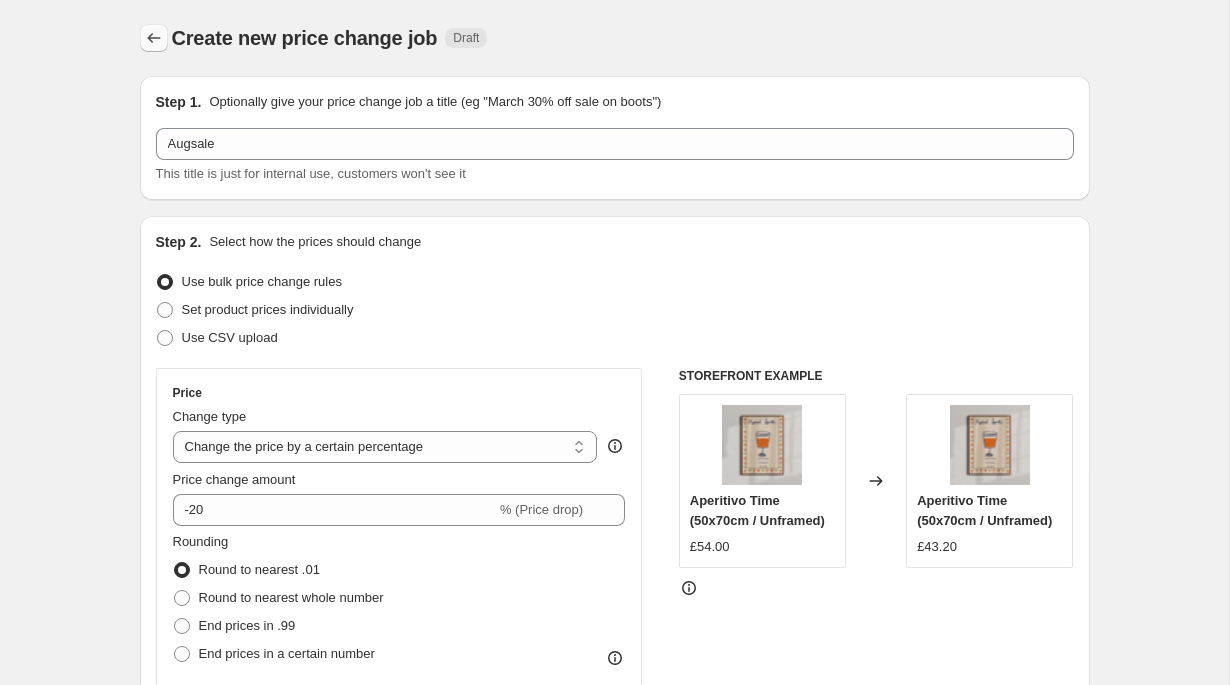 click 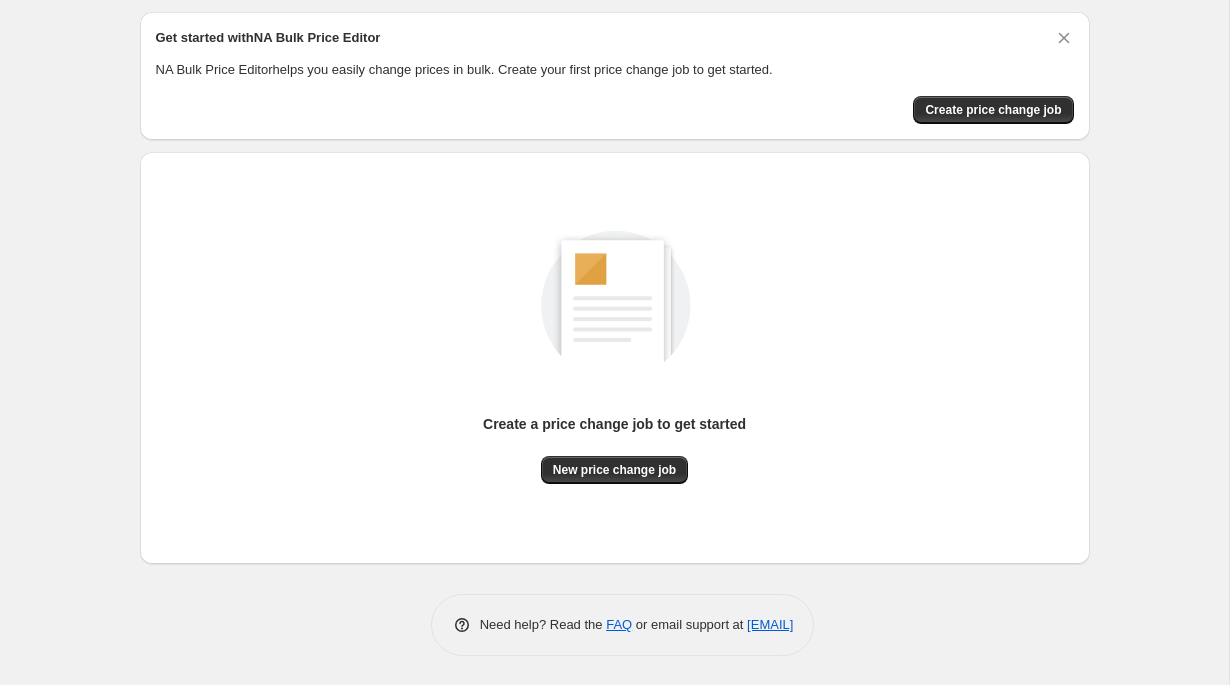 scroll, scrollTop: 0, scrollLeft: 0, axis: both 